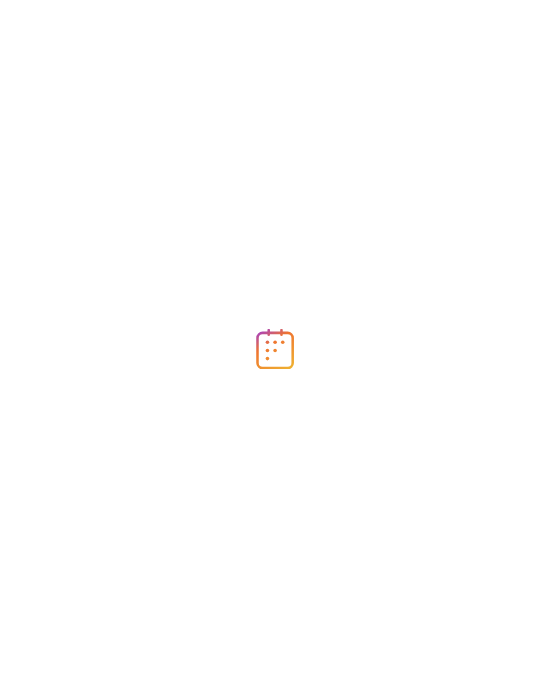 scroll, scrollTop: 0, scrollLeft: 0, axis: both 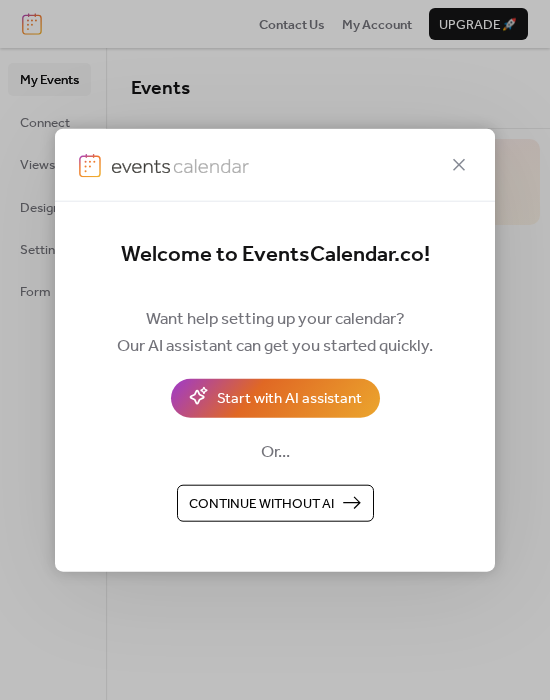 click on "Continue without AI" at bounding box center (275, 503) 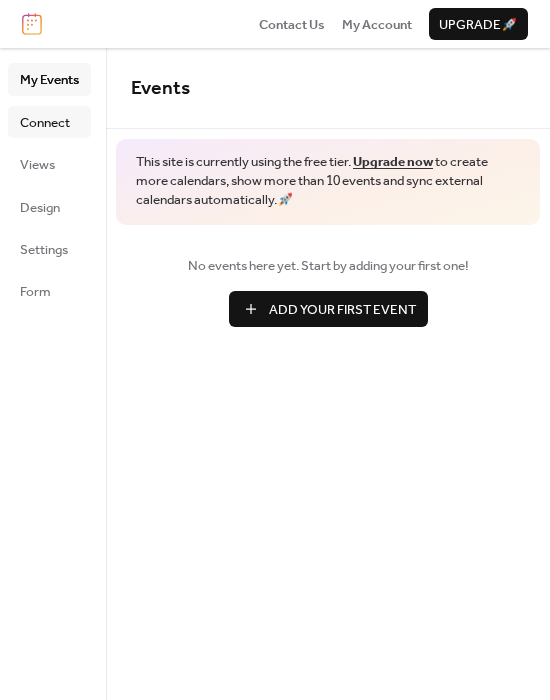 click on "Connect" at bounding box center (45, 123) 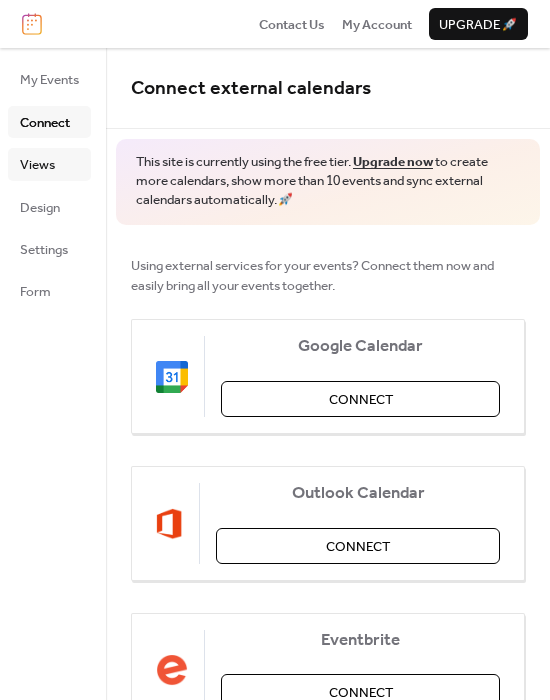 click on "Views" at bounding box center (49, 164) 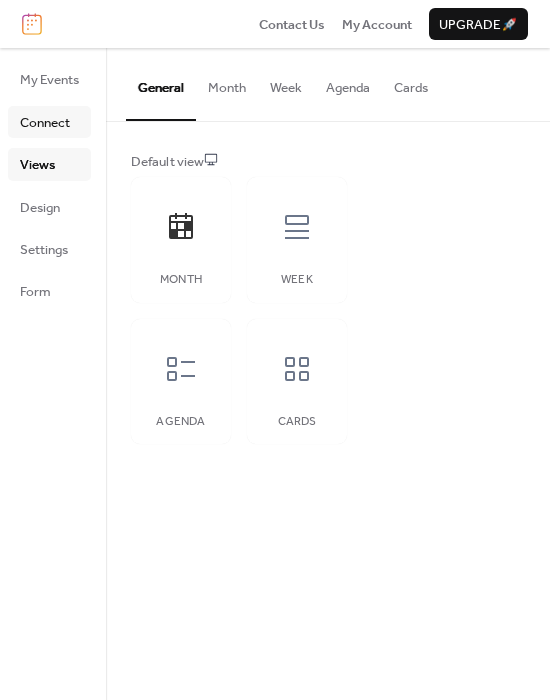 click on "Connect" at bounding box center [45, 123] 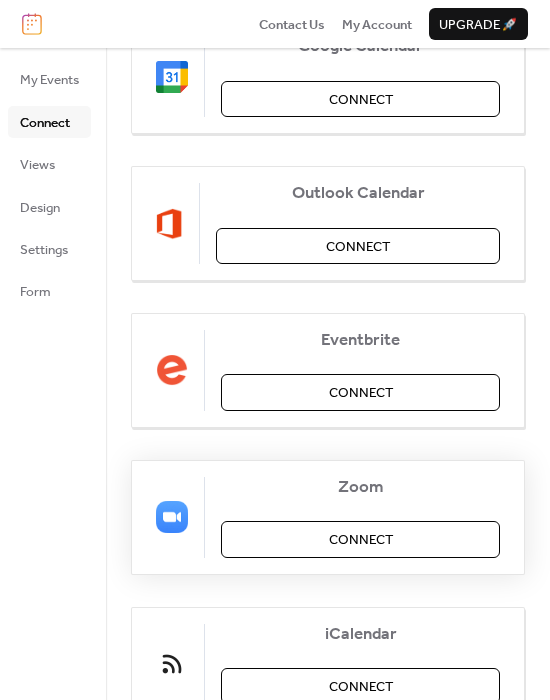 scroll, scrollTop: 0, scrollLeft: 0, axis: both 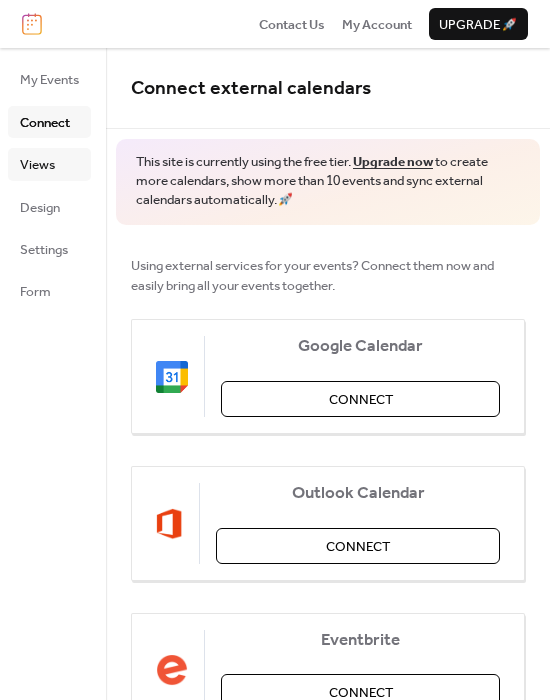 click on "Views" at bounding box center [49, 164] 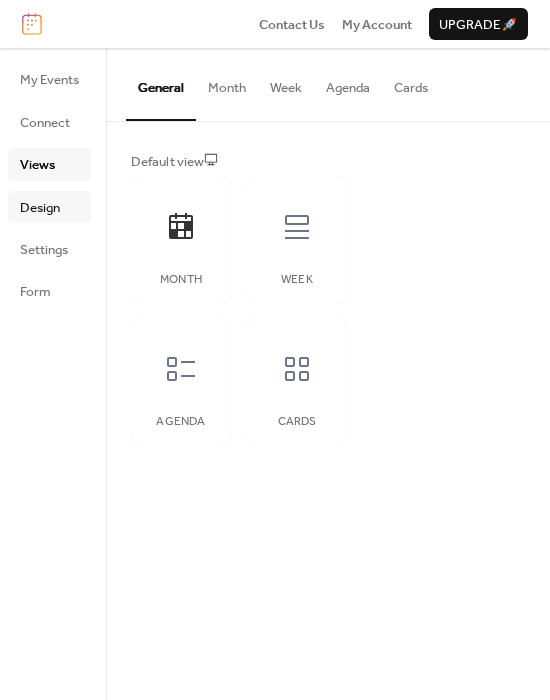 click on "Design" at bounding box center (40, 208) 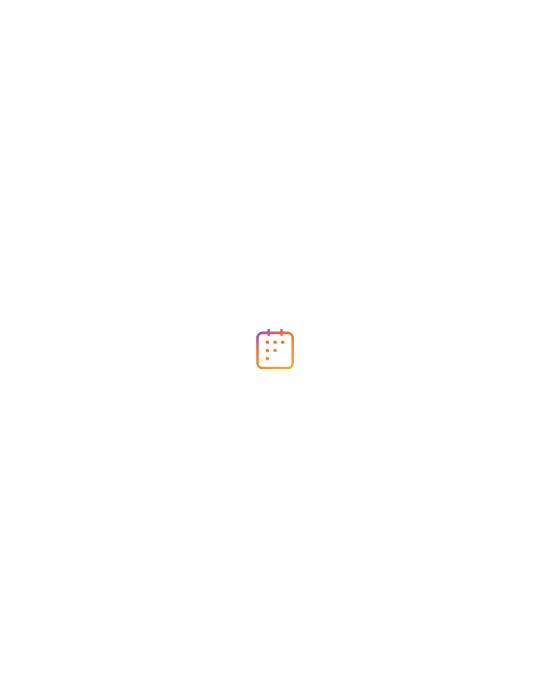 scroll, scrollTop: 0, scrollLeft: 0, axis: both 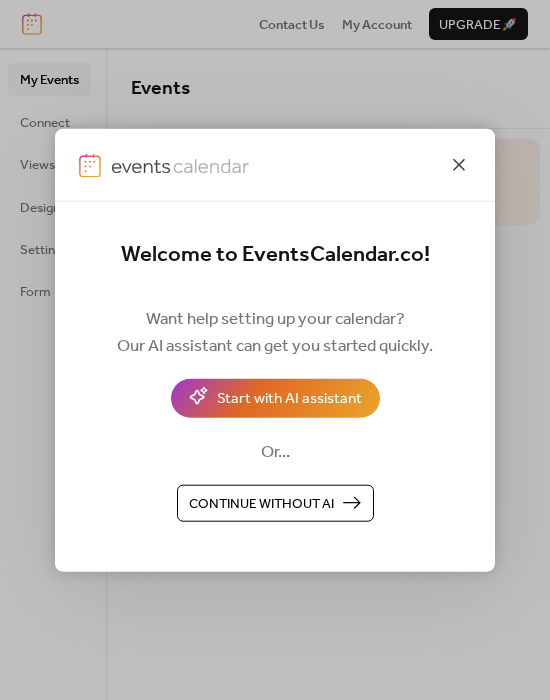 click 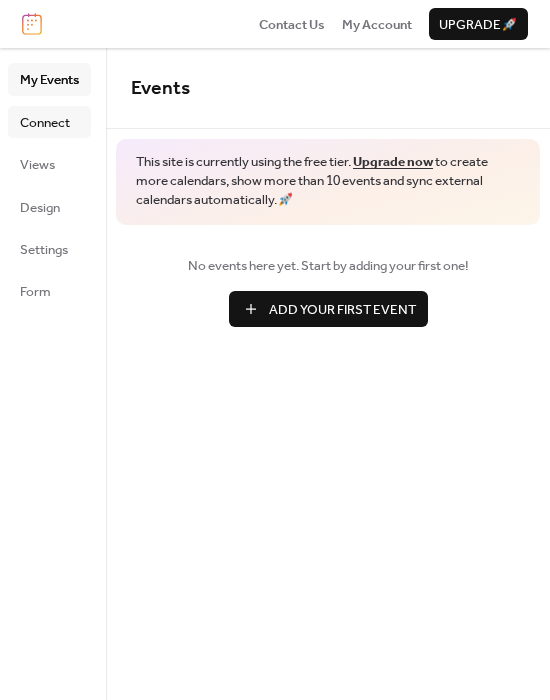 click on "Connect" at bounding box center (45, 123) 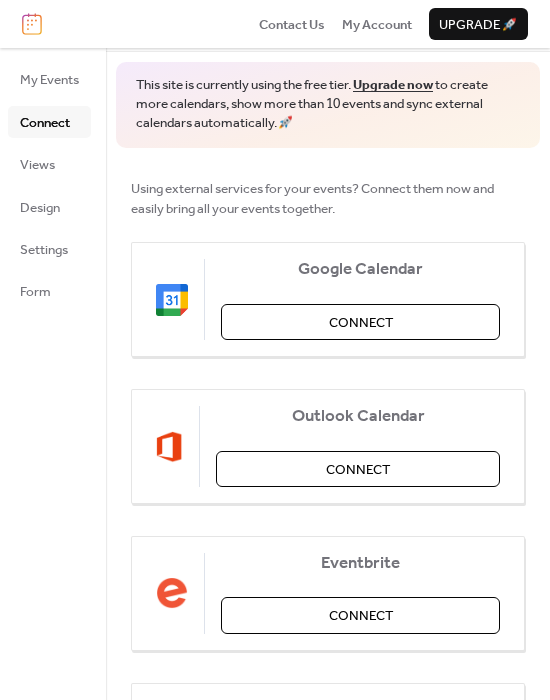 scroll, scrollTop: 100, scrollLeft: 0, axis: vertical 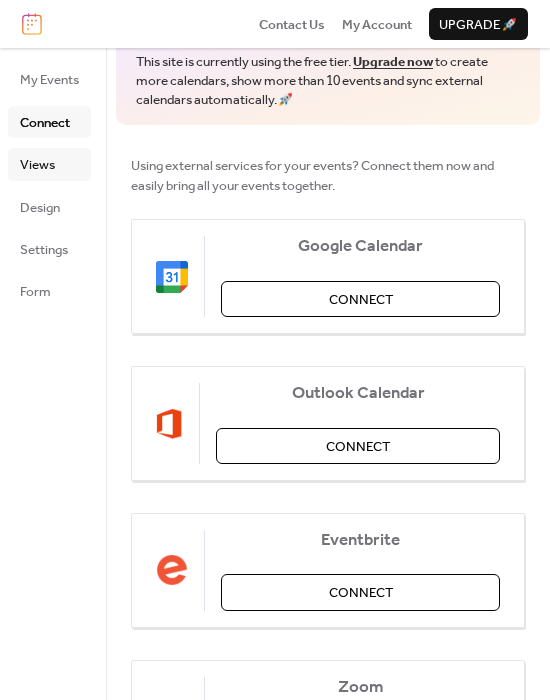 click on "Views" at bounding box center [49, 164] 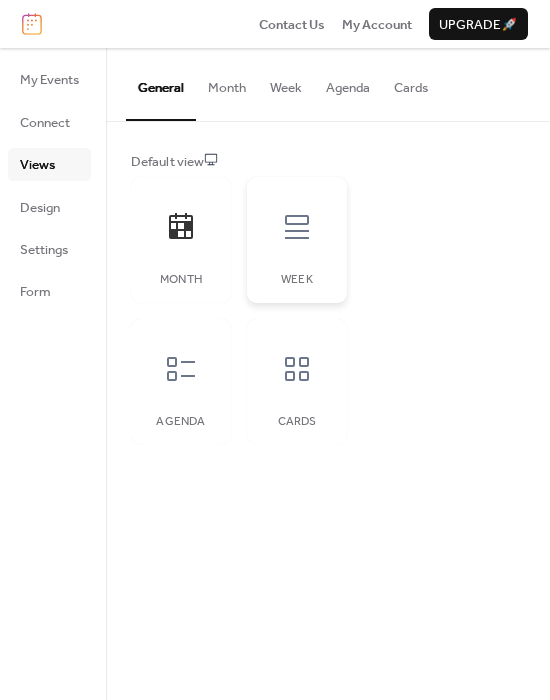 click 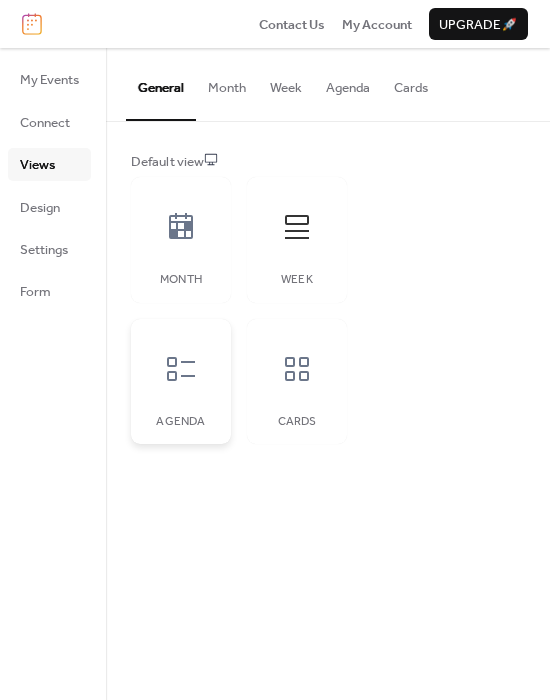 click on "Agenda" at bounding box center (181, 382) 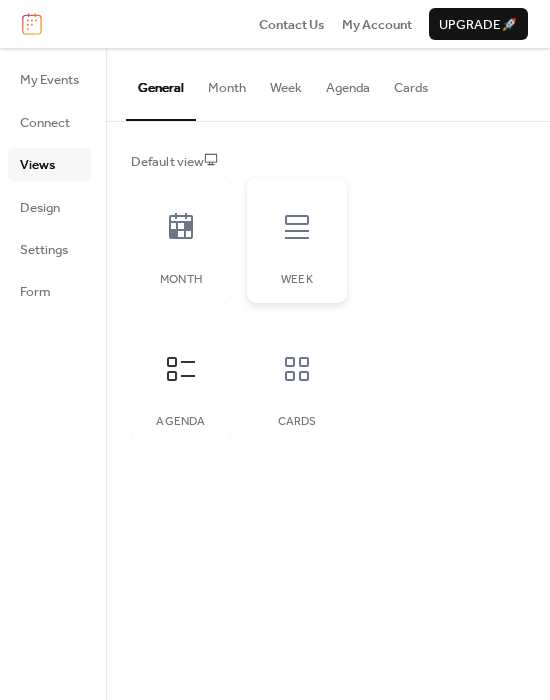 click on "Week" at bounding box center (297, 240) 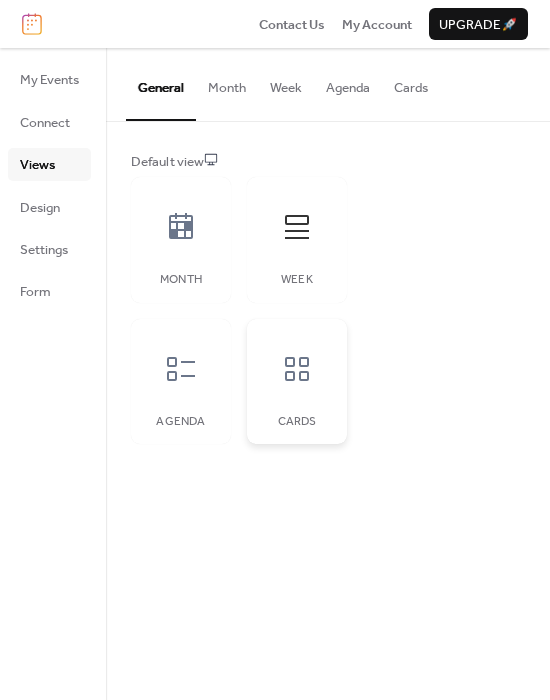 click 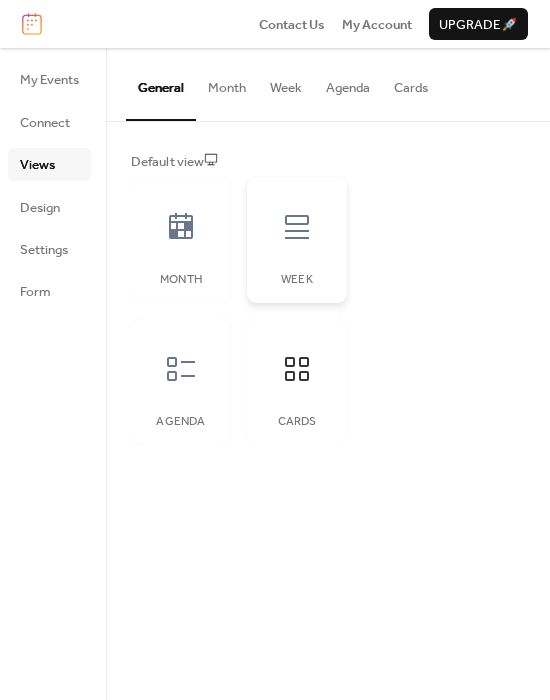 click on "Week" at bounding box center (297, 280) 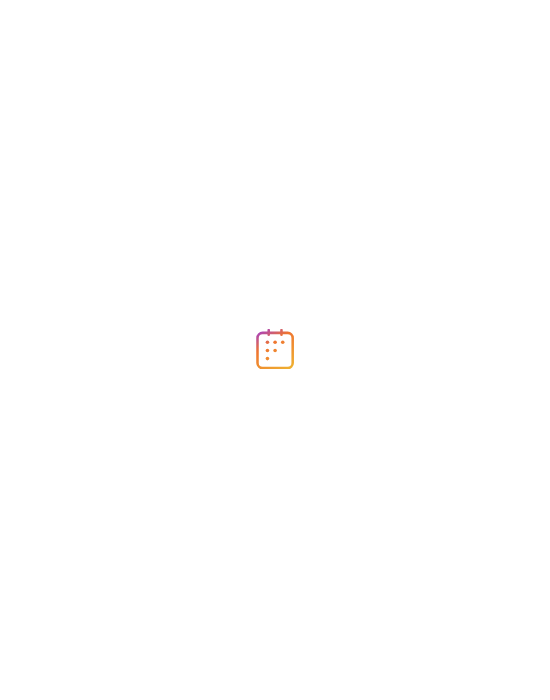scroll, scrollTop: 0, scrollLeft: 0, axis: both 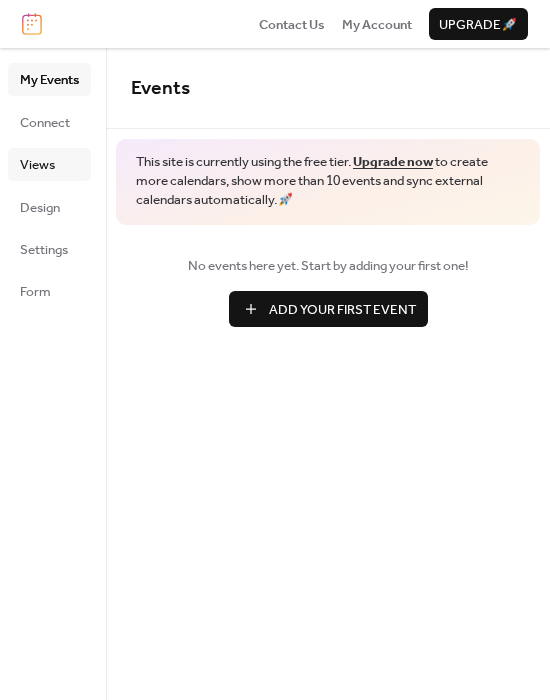 click on "Views" at bounding box center [37, 165] 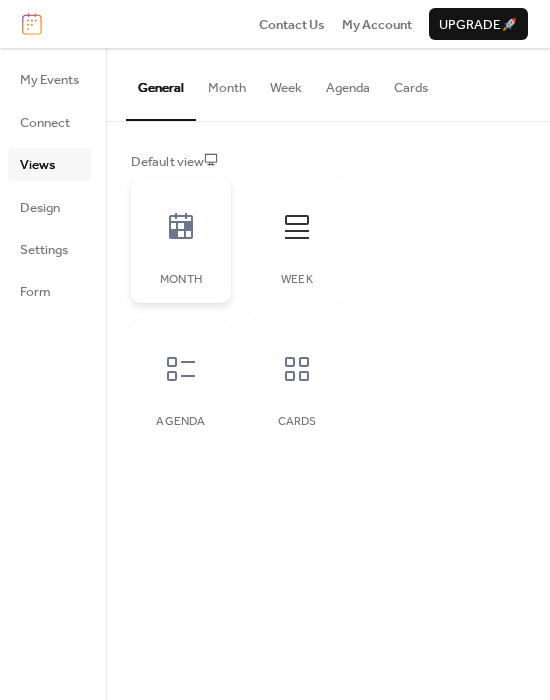 click 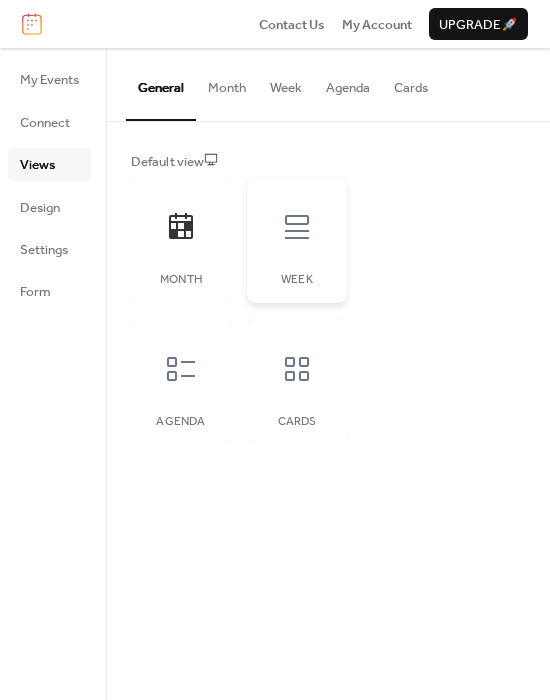 click at bounding box center [297, 227] 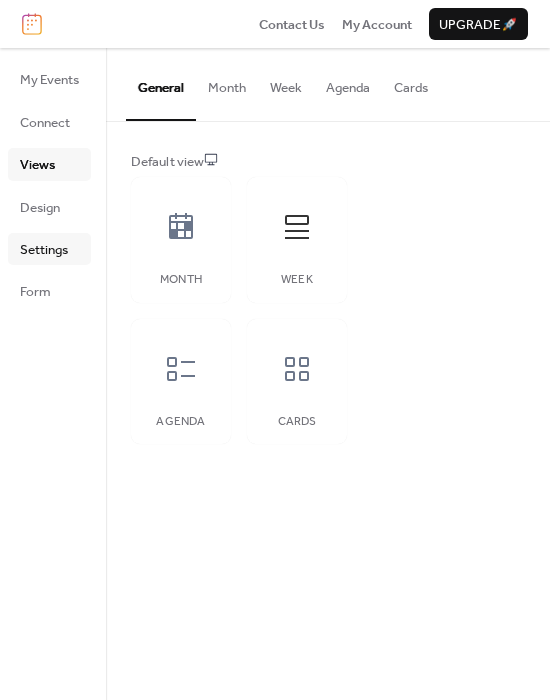 click on "Settings" at bounding box center (44, 250) 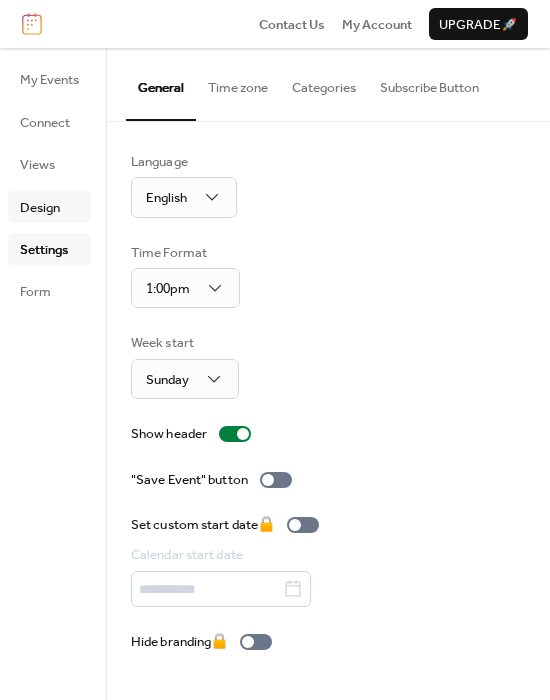 click on "Design" at bounding box center (40, 208) 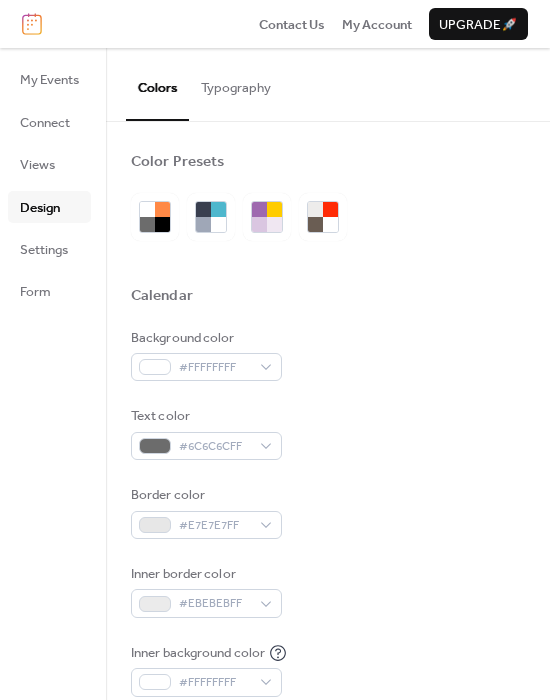 click on "Typography" at bounding box center (236, 83) 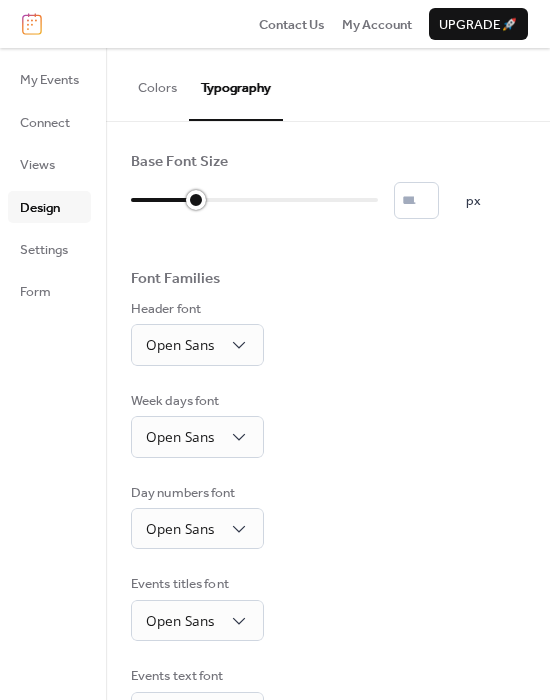 type on "**" 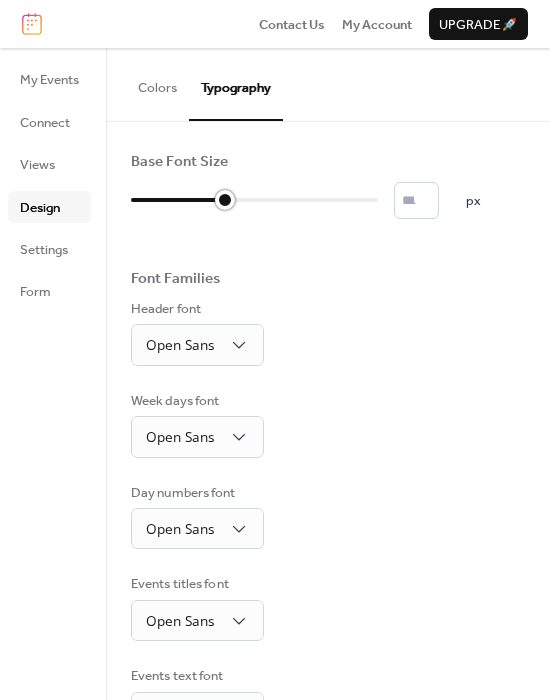 drag, startPoint x: 140, startPoint y: 200, endPoint x: 211, endPoint y: 205, distance: 71.17584 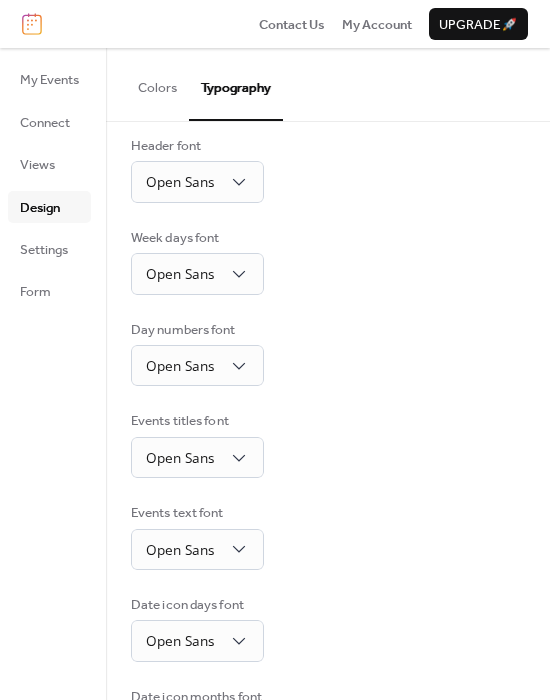 scroll, scrollTop: 247, scrollLeft: 0, axis: vertical 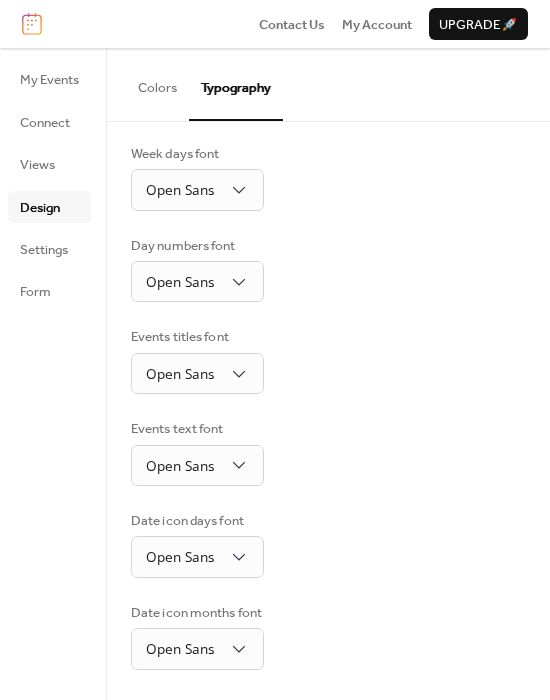 click on "Colors" at bounding box center (157, 83) 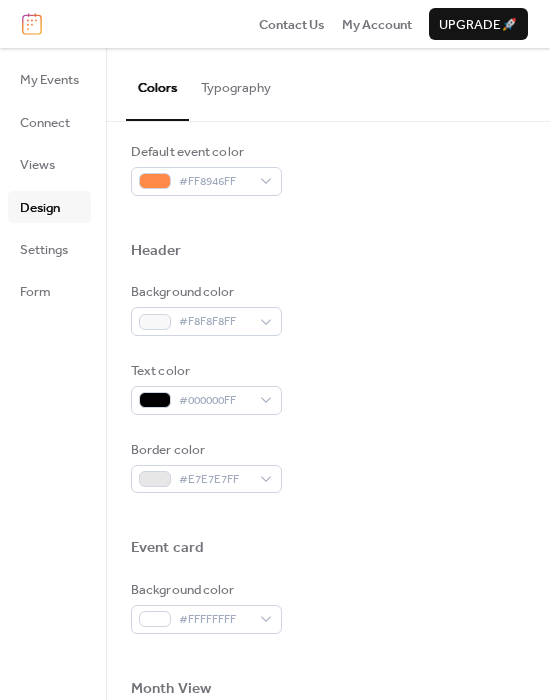 scroll, scrollTop: 847, scrollLeft: 0, axis: vertical 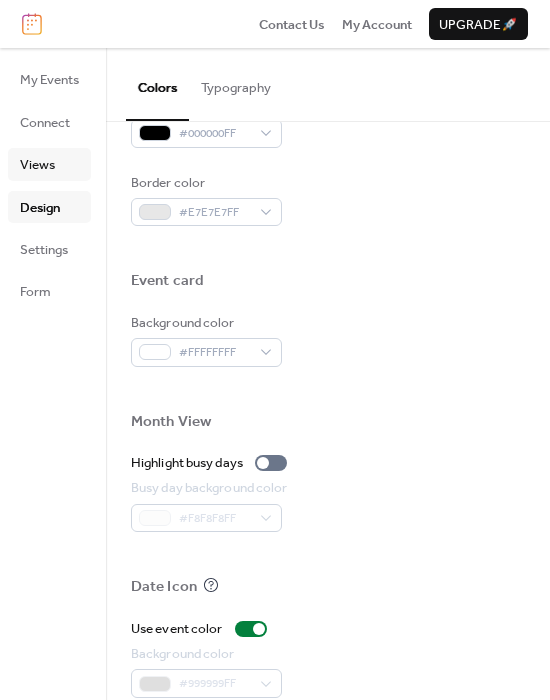 click on "Views" at bounding box center [37, 165] 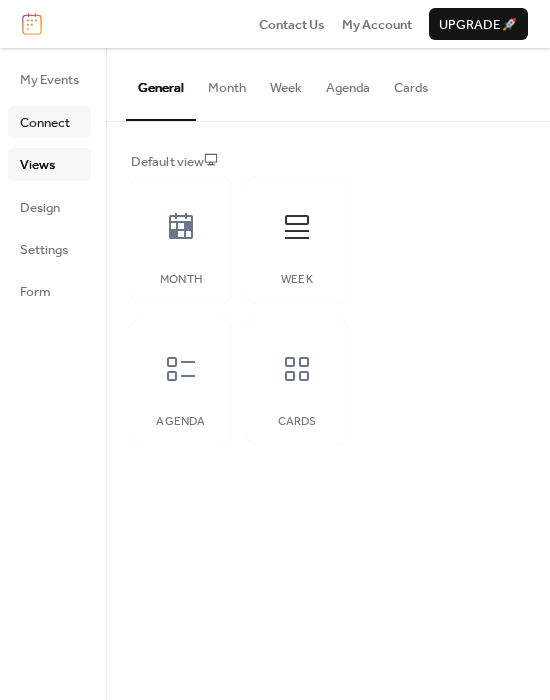 click on "Connect" at bounding box center [49, 122] 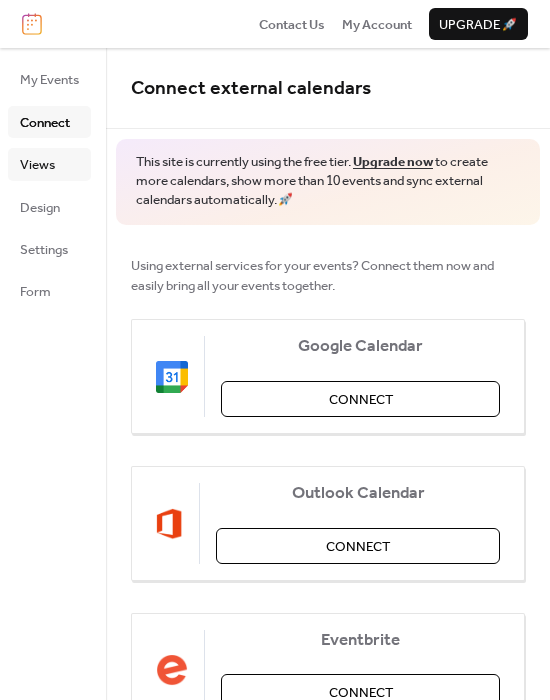 click on "Views" at bounding box center [49, 164] 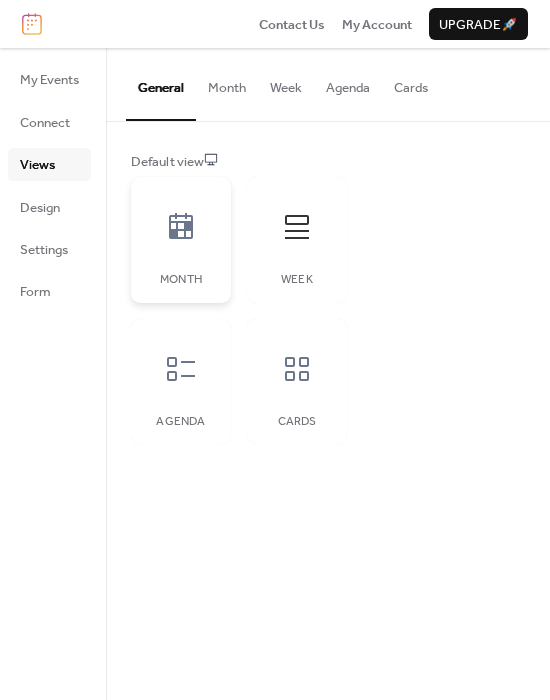 click on "Month" at bounding box center [181, 240] 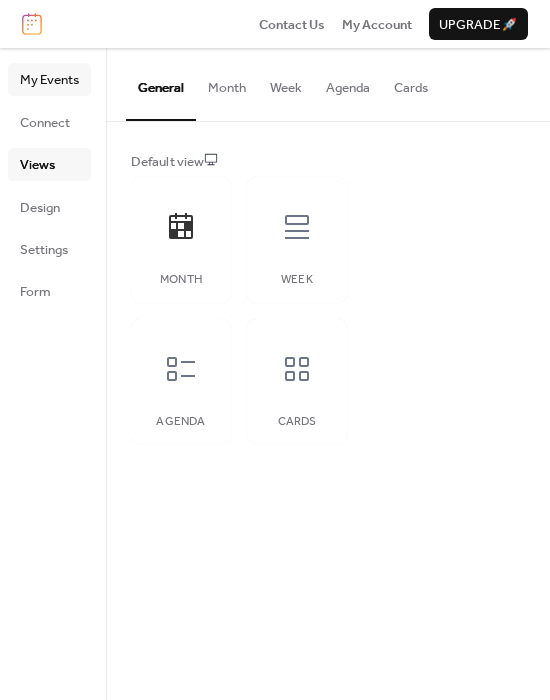 click on "My Events" at bounding box center [49, 80] 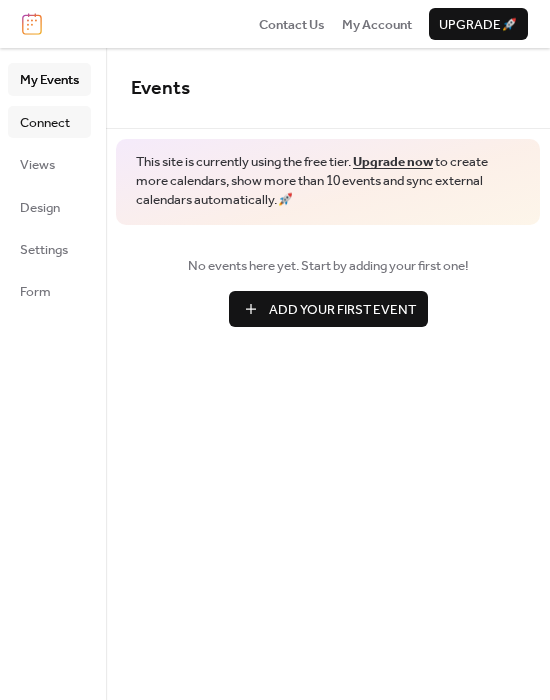 click on "Connect" at bounding box center (45, 123) 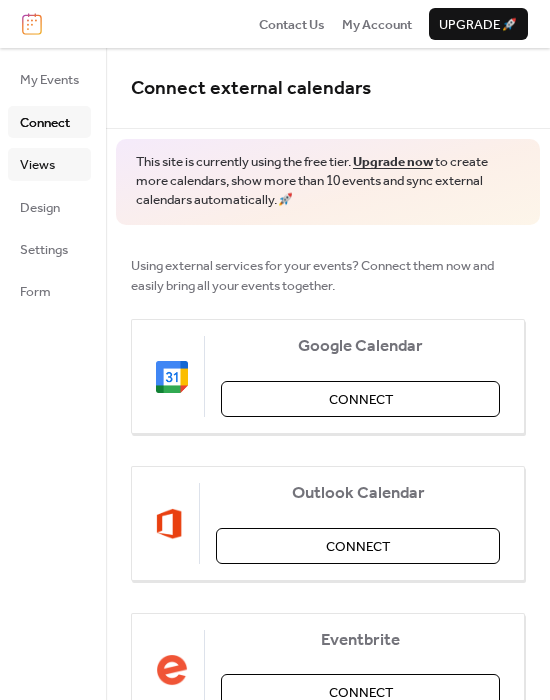 click on "Views" at bounding box center [49, 164] 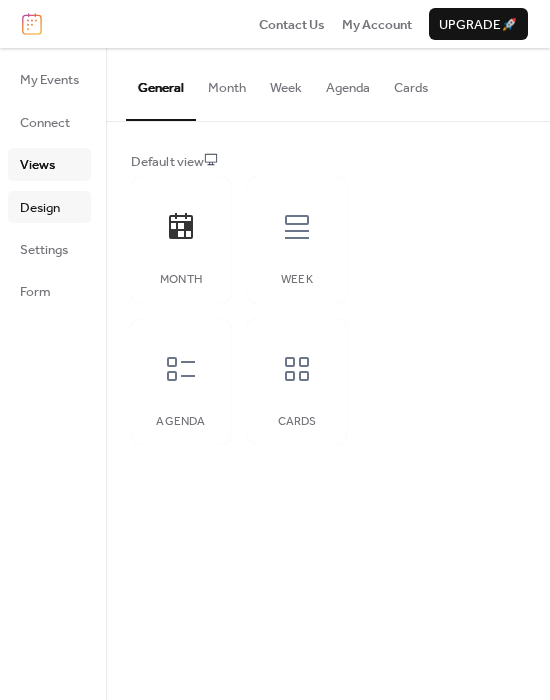 click on "Design" at bounding box center [49, 207] 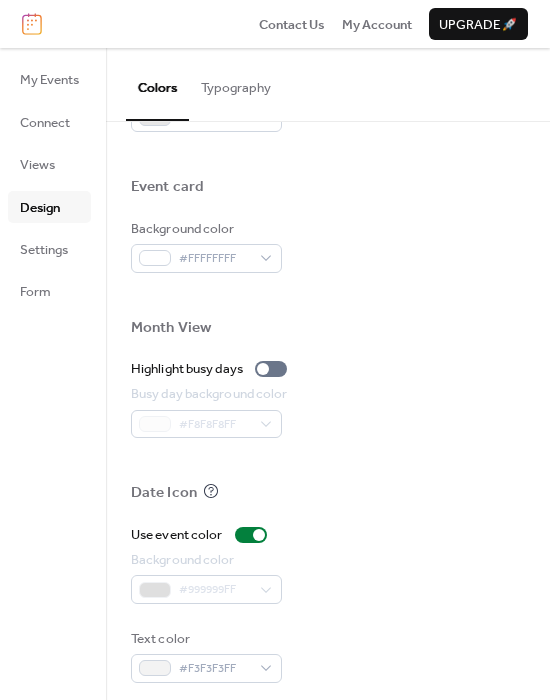 scroll, scrollTop: 954, scrollLeft: 0, axis: vertical 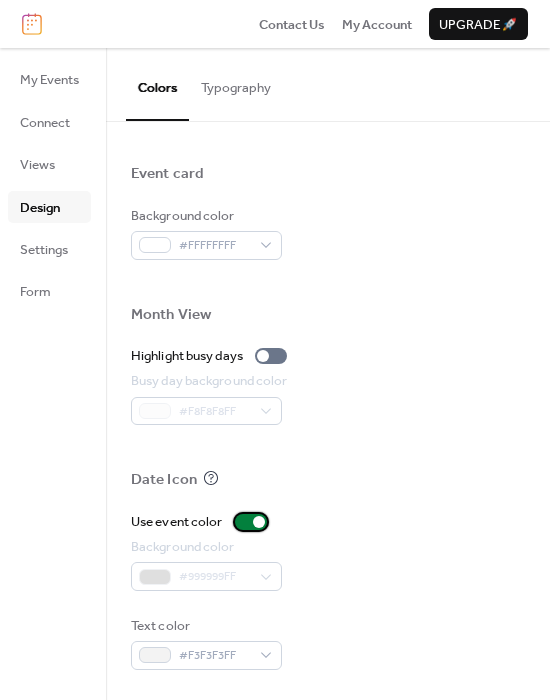 click at bounding box center (251, 522) 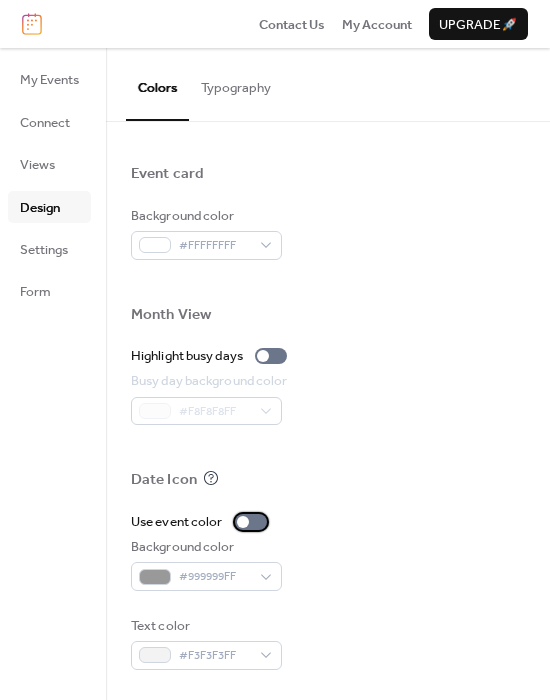 click at bounding box center [243, 522] 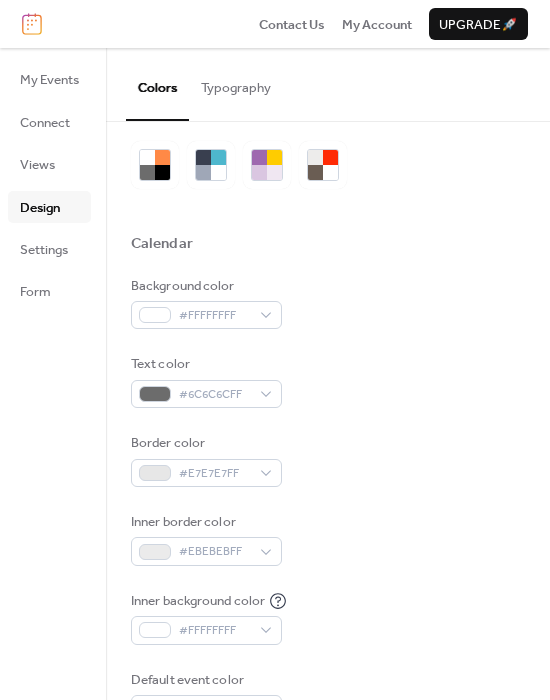 scroll, scrollTop: 0, scrollLeft: 0, axis: both 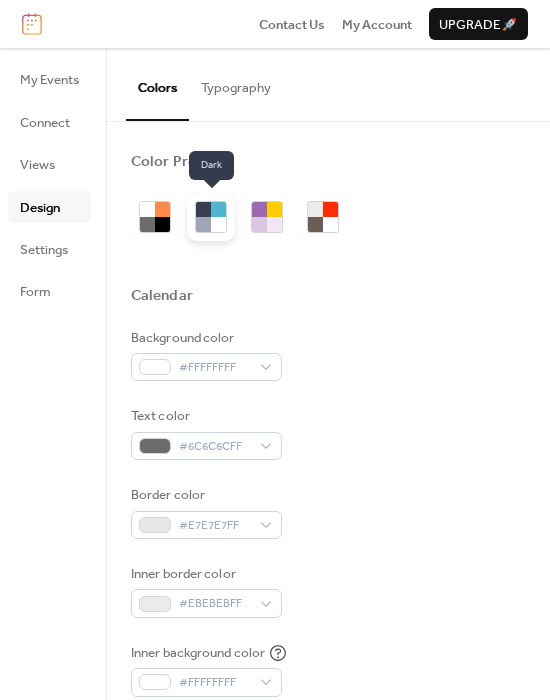 click at bounding box center (218, 224) 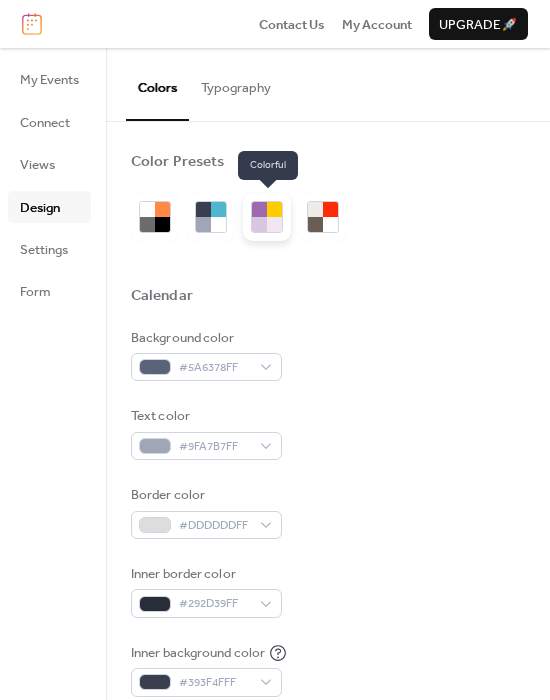 click at bounding box center (274, 224) 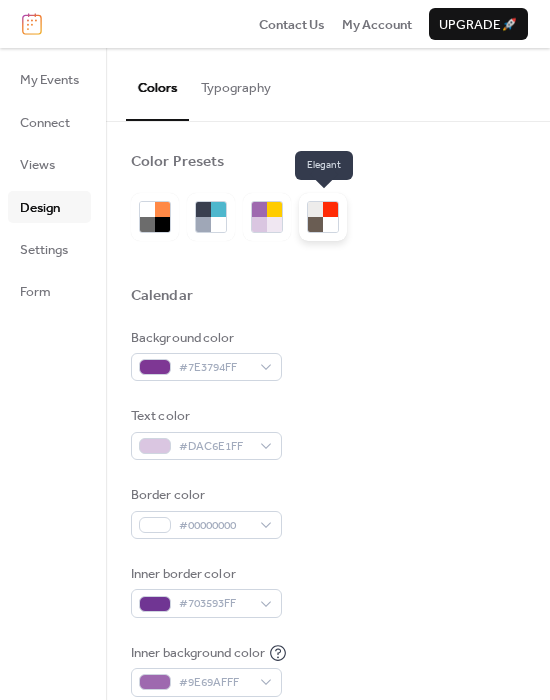 click at bounding box center [330, 224] 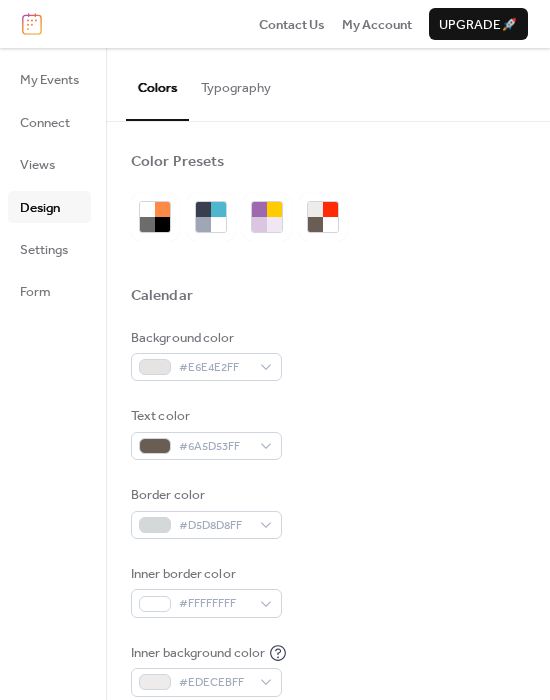 click at bounding box center (243, 217) 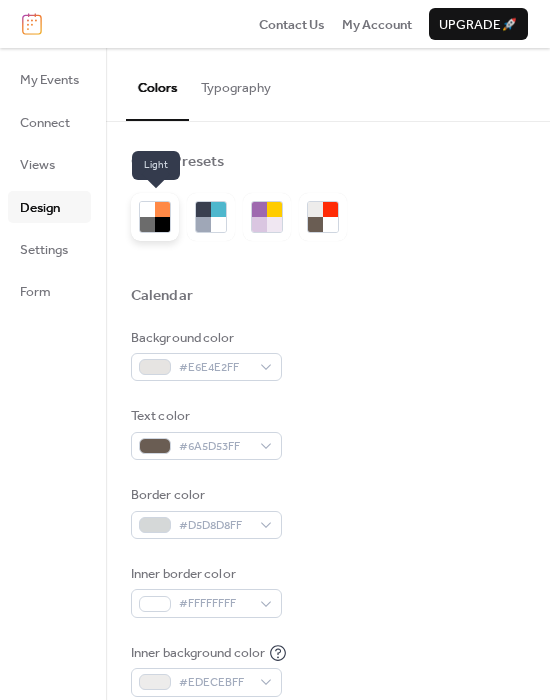click at bounding box center [155, 217] 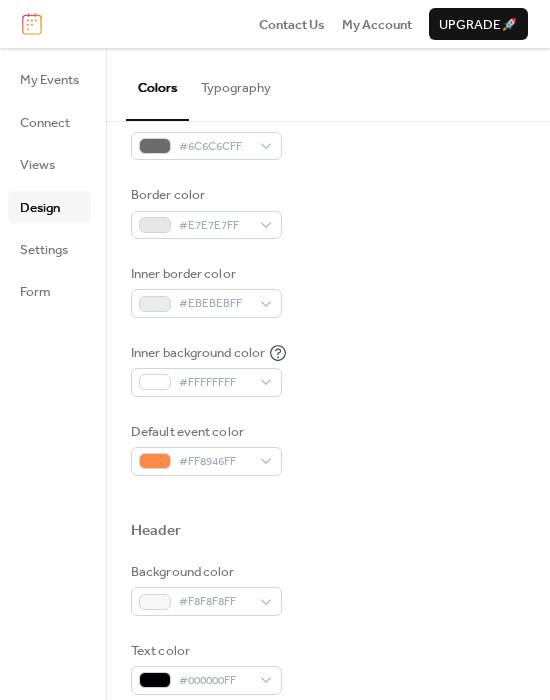 scroll, scrollTop: 700, scrollLeft: 0, axis: vertical 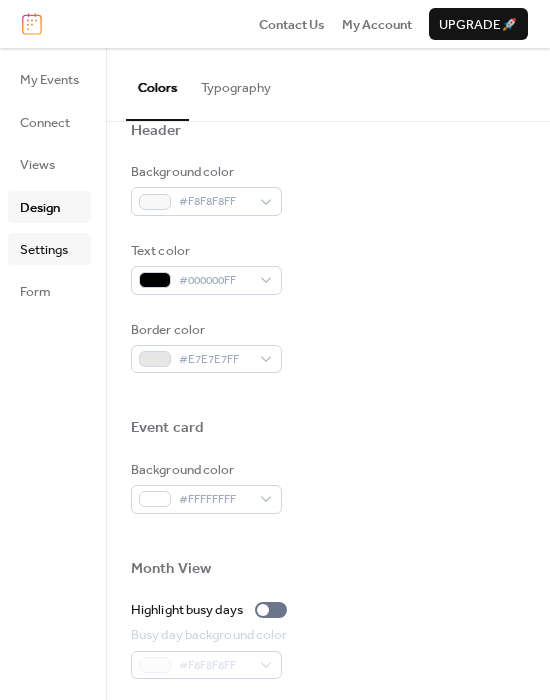 click on "Settings" at bounding box center (44, 250) 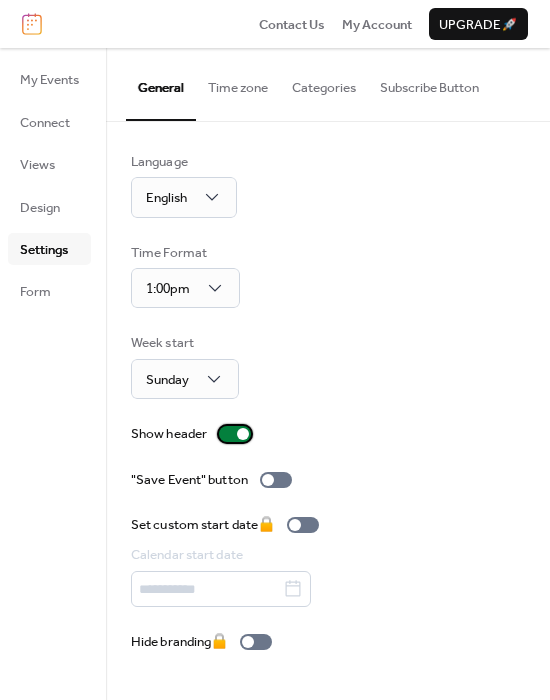 click at bounding box center (243, 434) 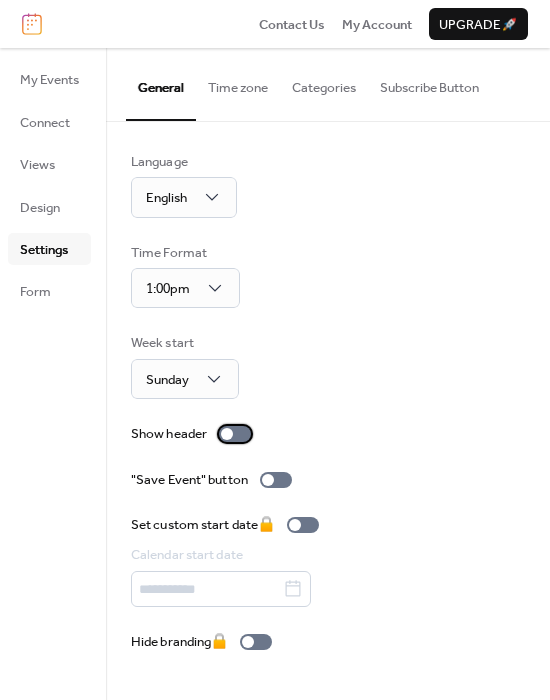 click at bounding box center (235, 434) 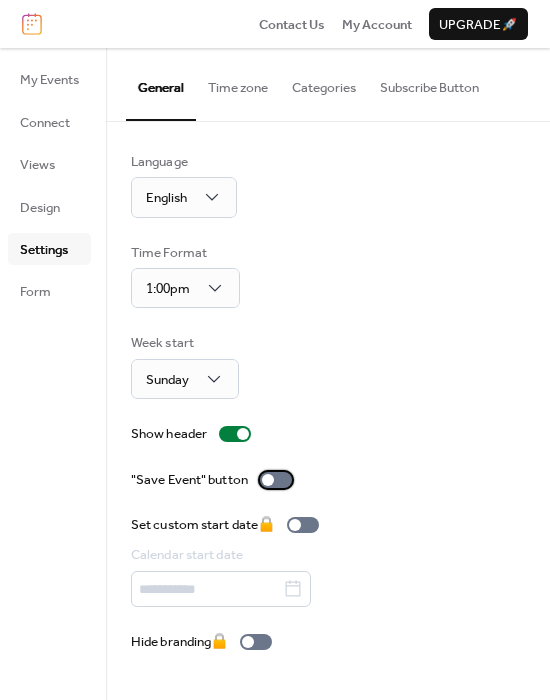 click at bounding box center [276, 480] 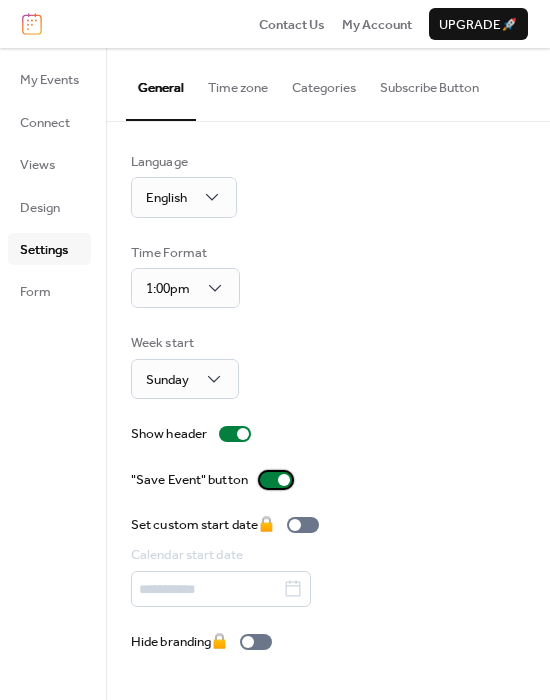 click at bounding box center [284, 480] 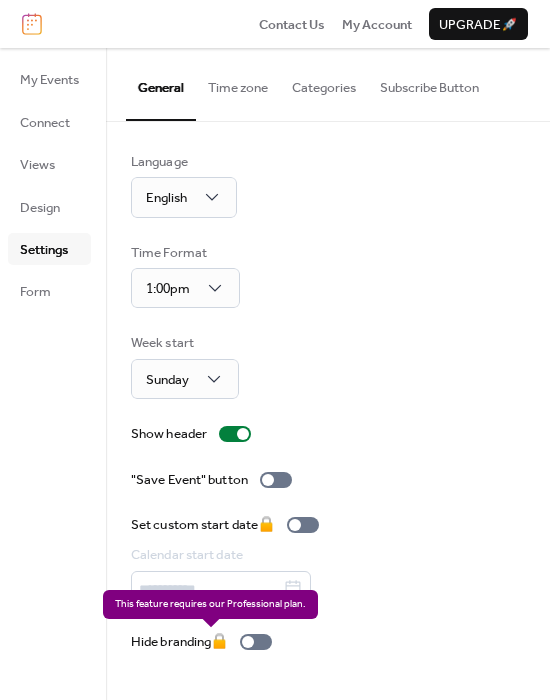 click on "Hide branding  🔒" at bounding box center [205, 642] 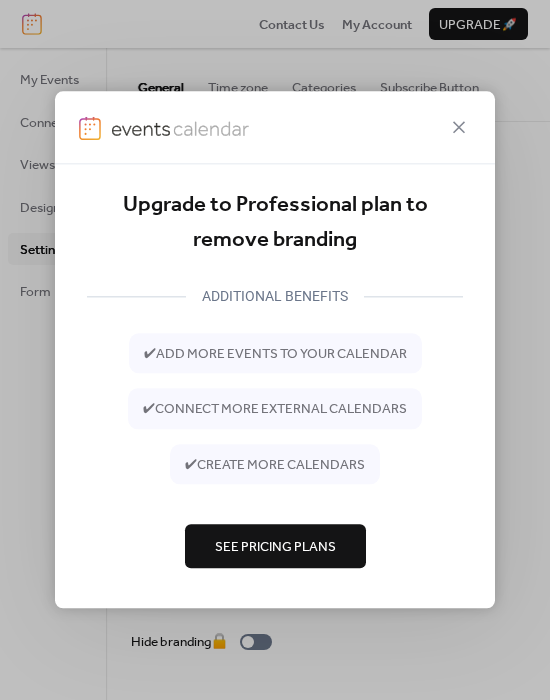 click on "Upgrade to Professional plan to remove branding ADDITIONAL BENEFITS ✔  add more events to your calendar ✔  connect more external calendars ✔  create more calendars See Pricing Plans" at bounding box center (275, 350) 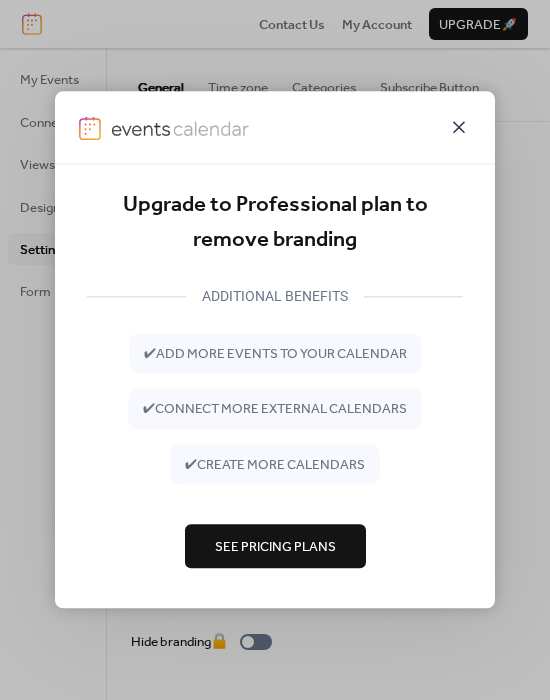 click 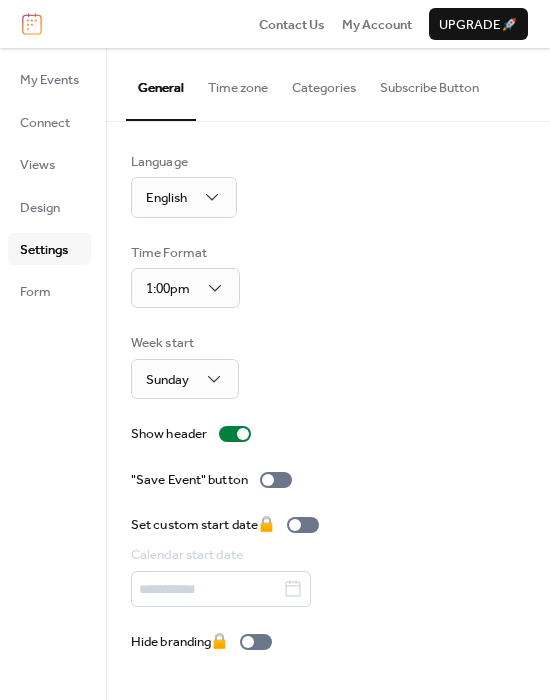 click on "Time zone" at bounding box center [238, 83] 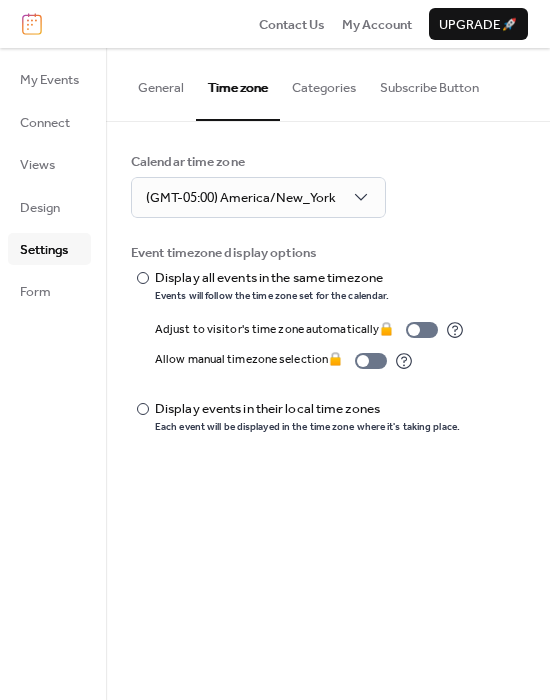 click on "Categories" at bounding box center [324, 83] 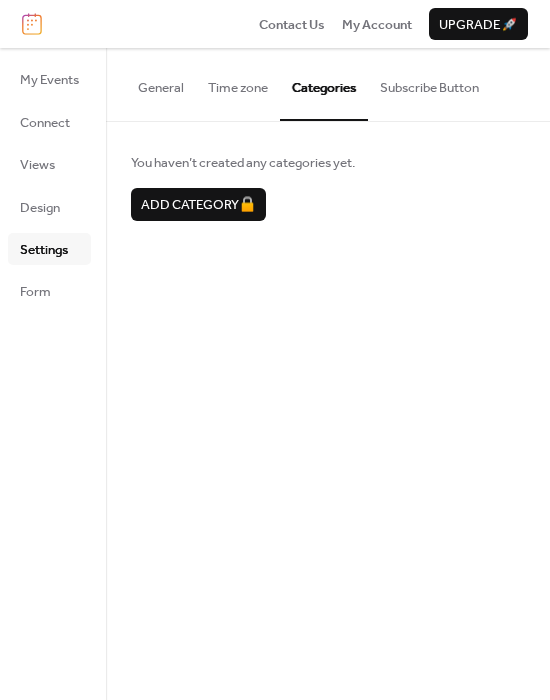 click on "Subscribe Button" at bounding box center [429, 83] 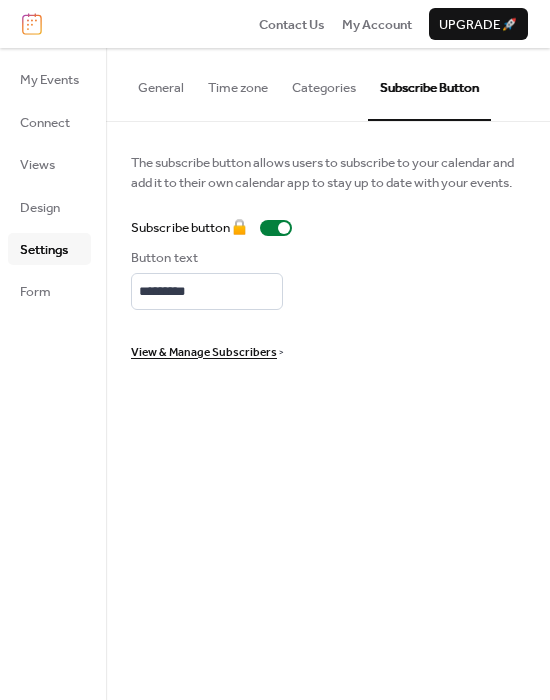 click on "General" at bounding box center [161, 83] 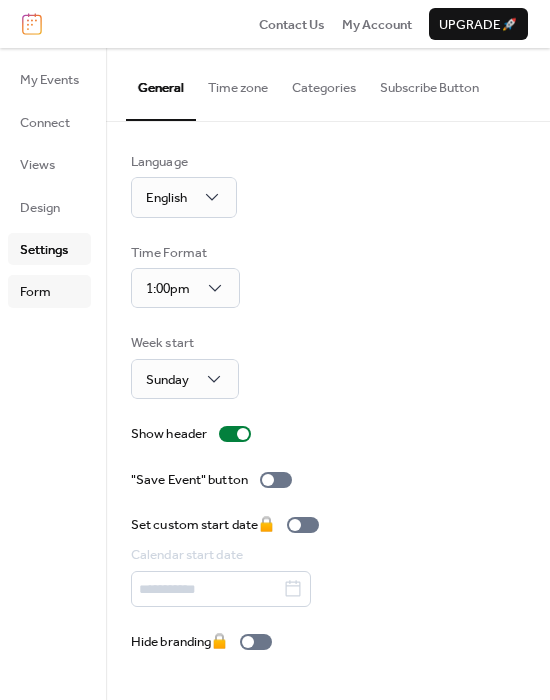 click on "Form" at bounding box center (35, 292) 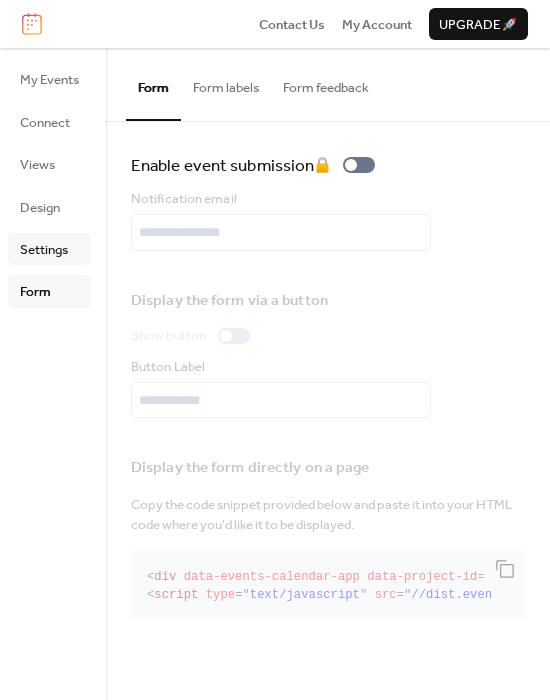 click on "Settings" at bounding box center [44, 250] 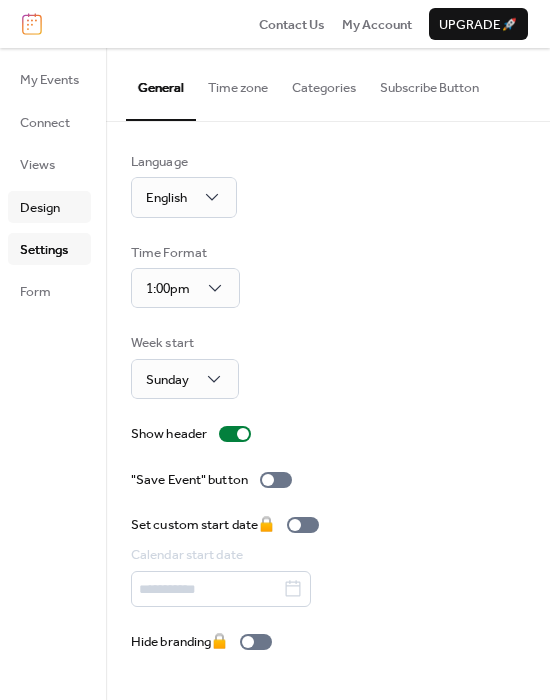 click on "Design" at bounding box center (40, 208) 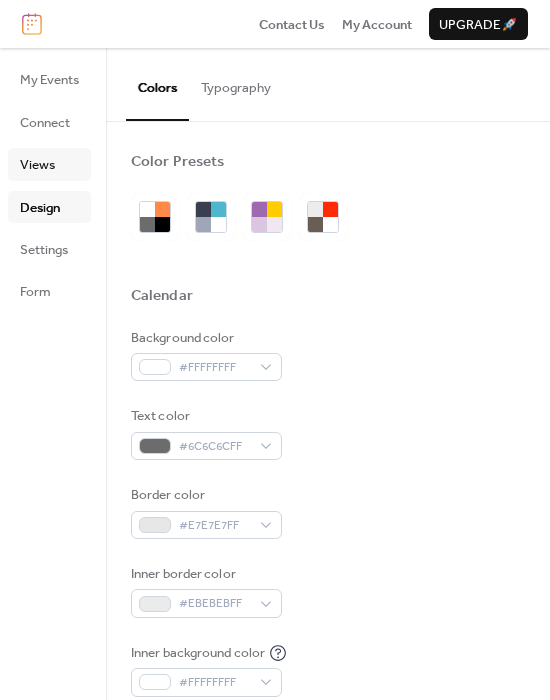 click on "Views" at bounding box center [49, 164] 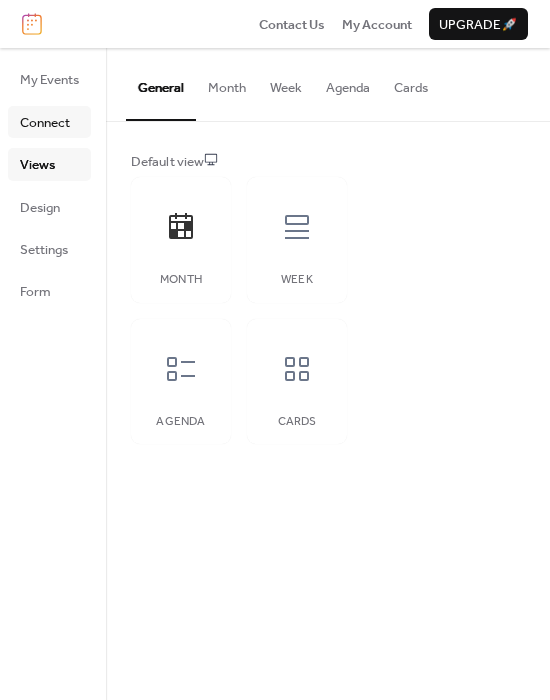 click on "Connect" at bounding box center (45, 123) 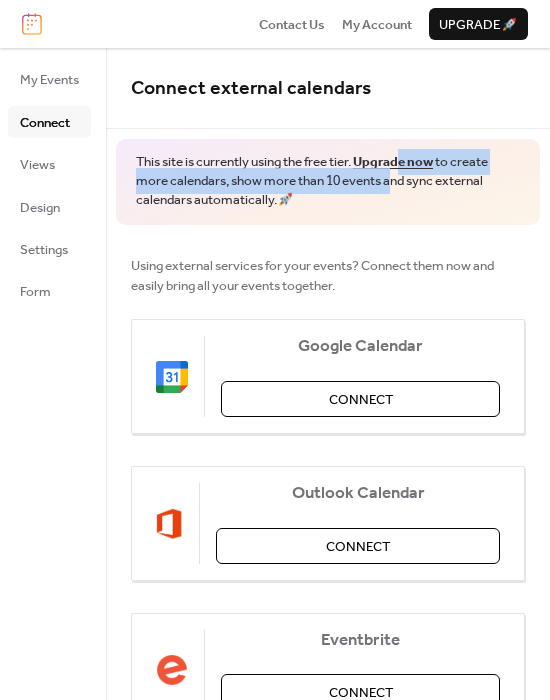 click on "This site is currently using the free tier.   Upgrade now   to create more calendars, show more than 10 events and sync external calendars automatically. 🚀" at bounding box center (328, 181) 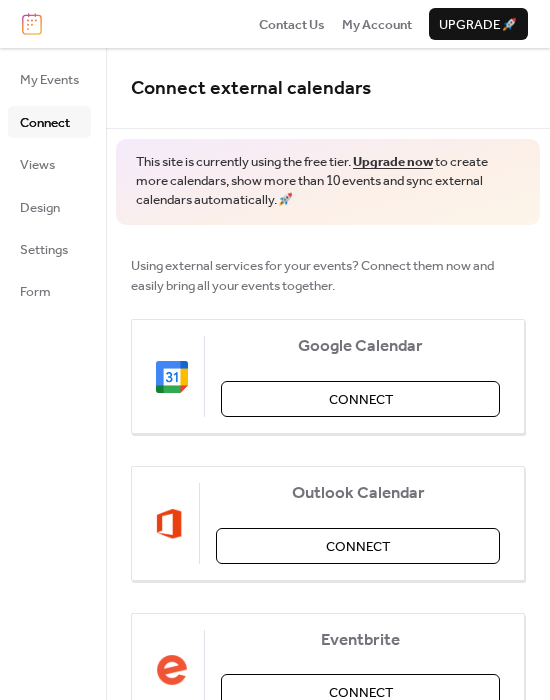 click on "Upgrade now" at bounding box center [393, 162] 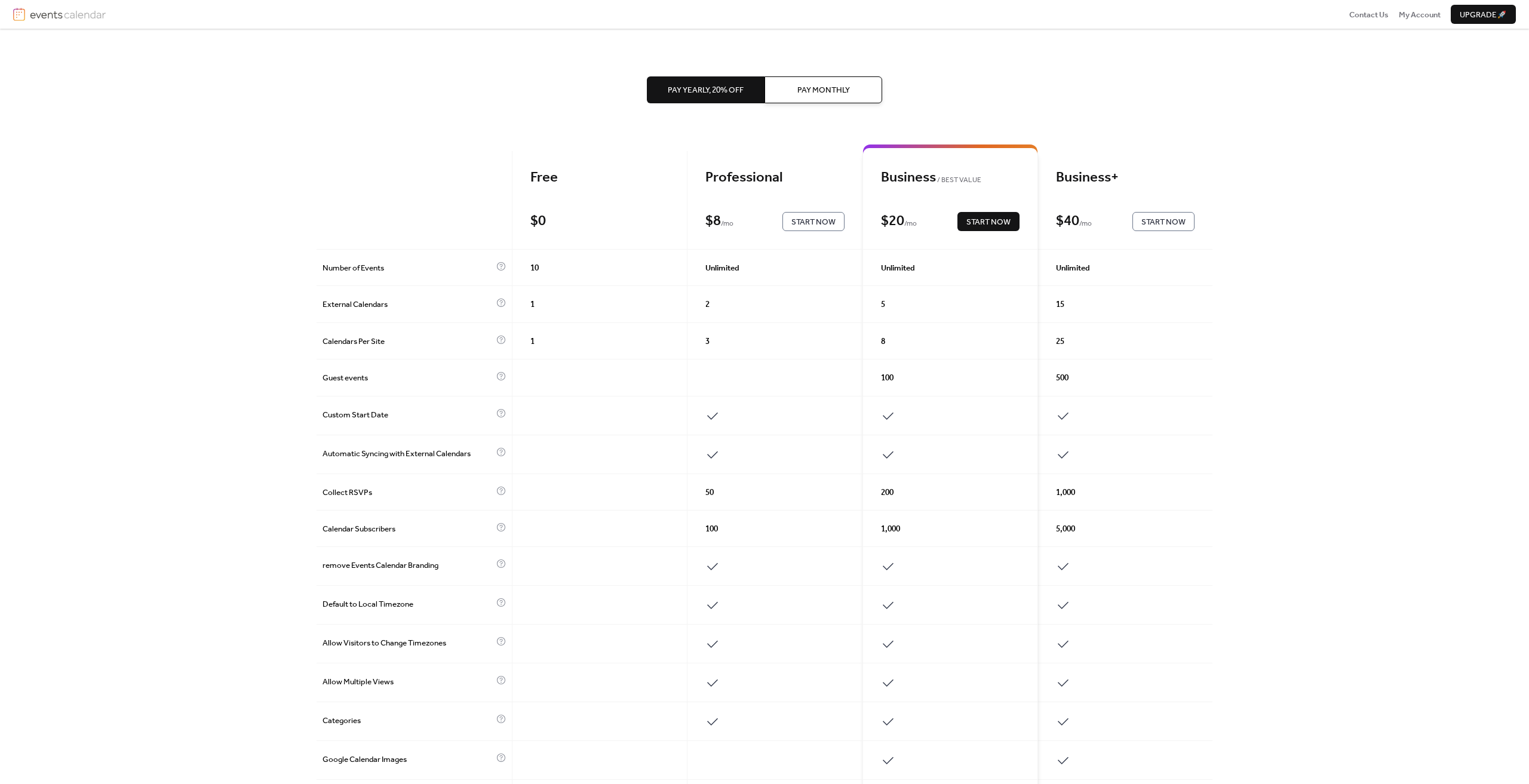scroll, scrollTop: 0, scrollLeft: 0, axis: both 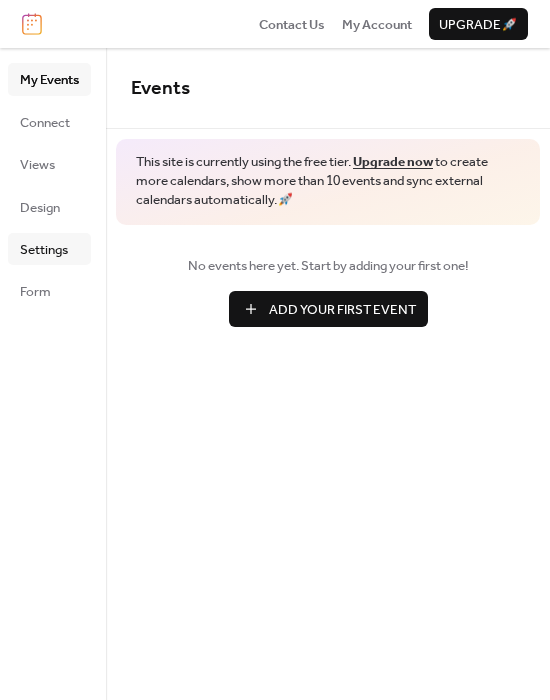 click on "Settings" at bounding box center [44, 250] 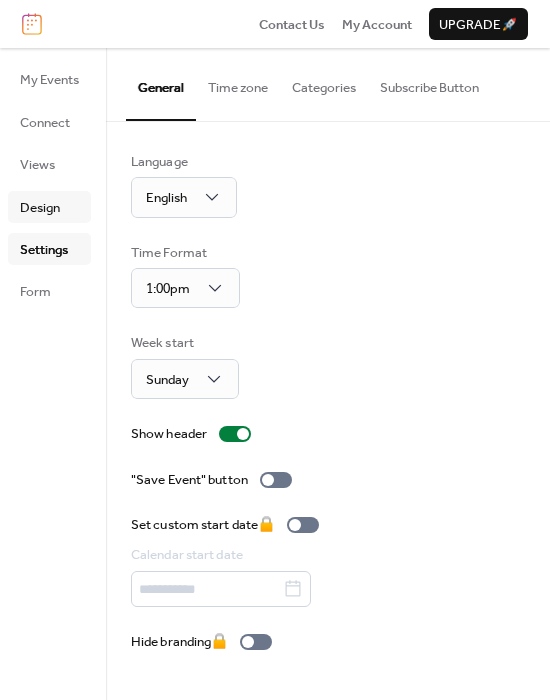 click on "Design" at bounding box center [40, 208] 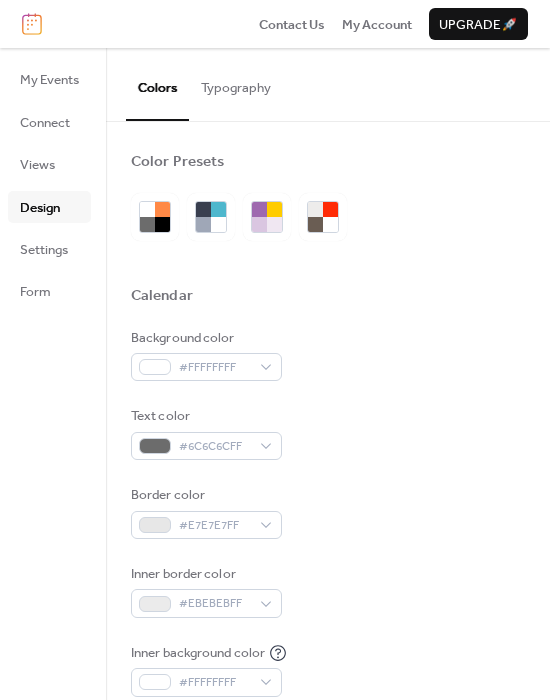 click on "Typography" at bounding box center [236, 83] 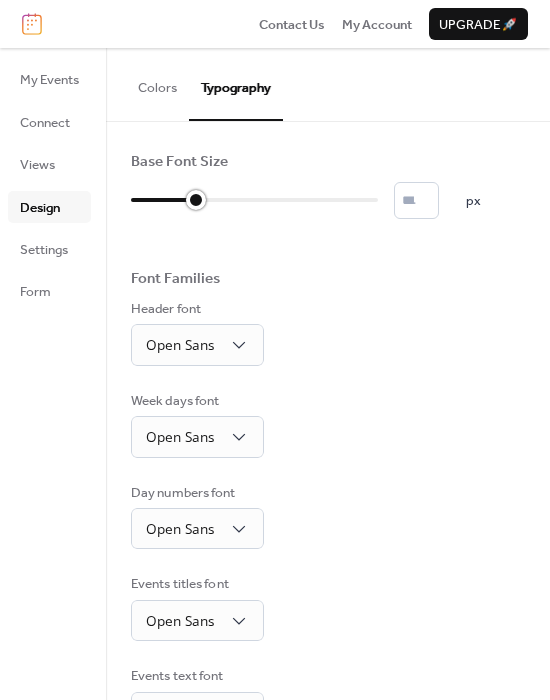 type on "**" 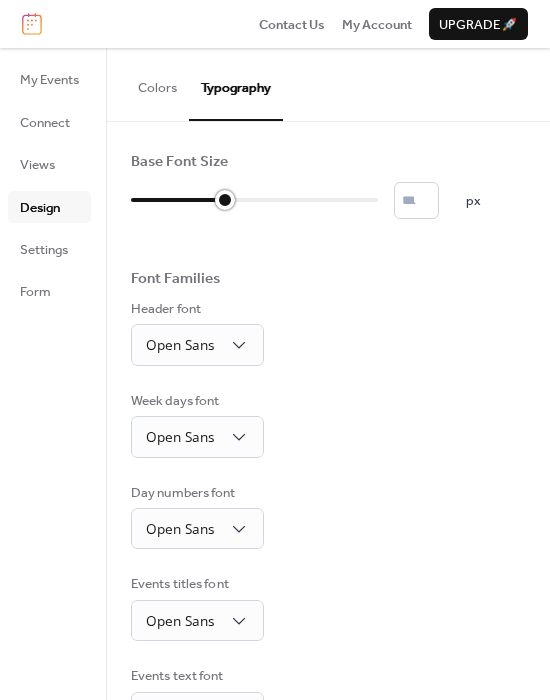 click at bounding box center [178, 200] 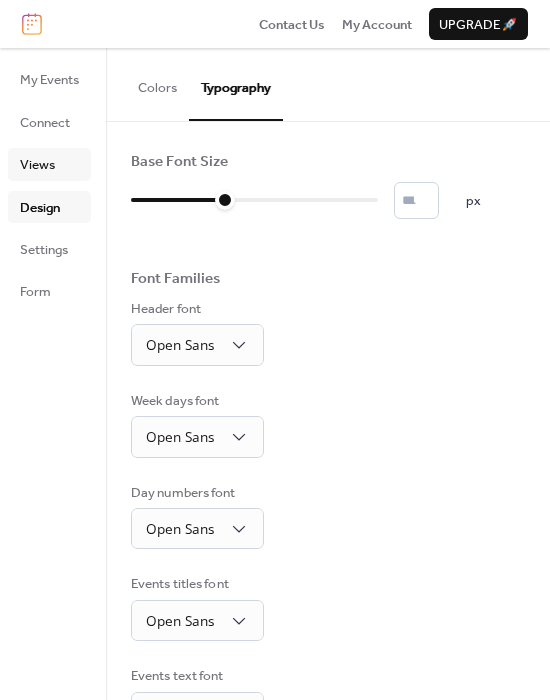 click on "Views" at bounding box center [49, 164] 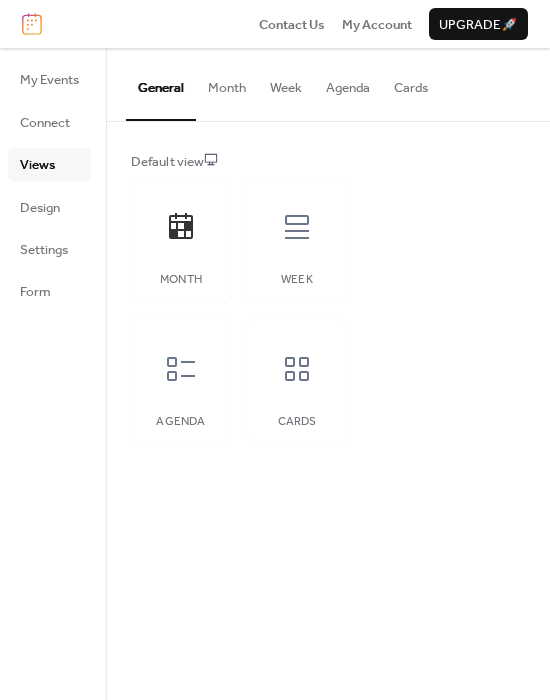 click on "Month" at bounding box center [227, 83] 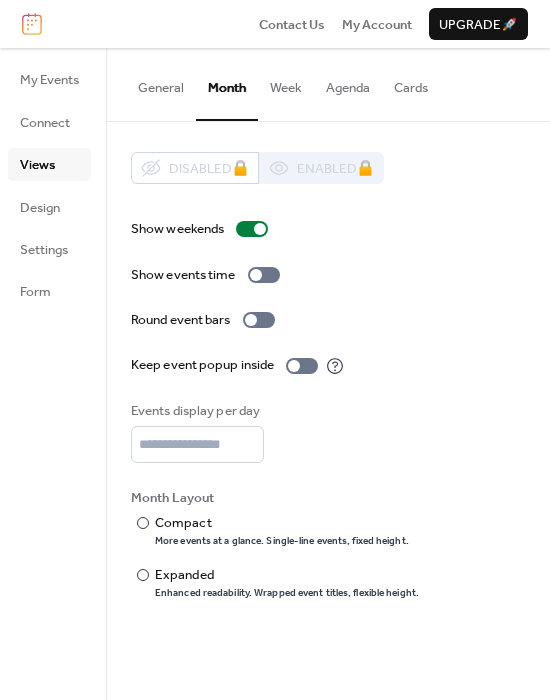 click on "Week" at bounding box center (286, 83) 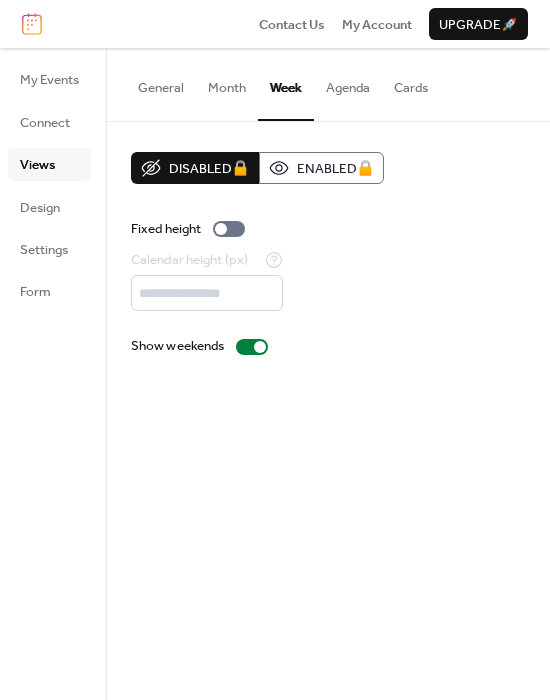click on "Month" at bounding box center (227, 83) 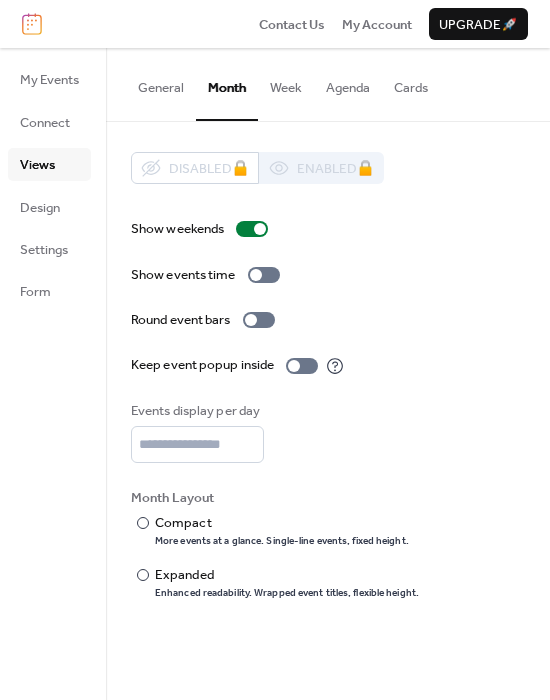 click on "Week" at bounding box center (286, 83) 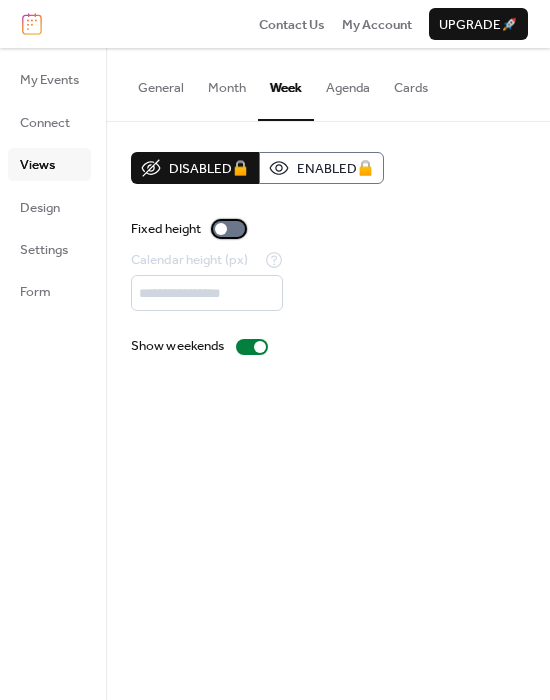 click at bounding box center (229, 229) 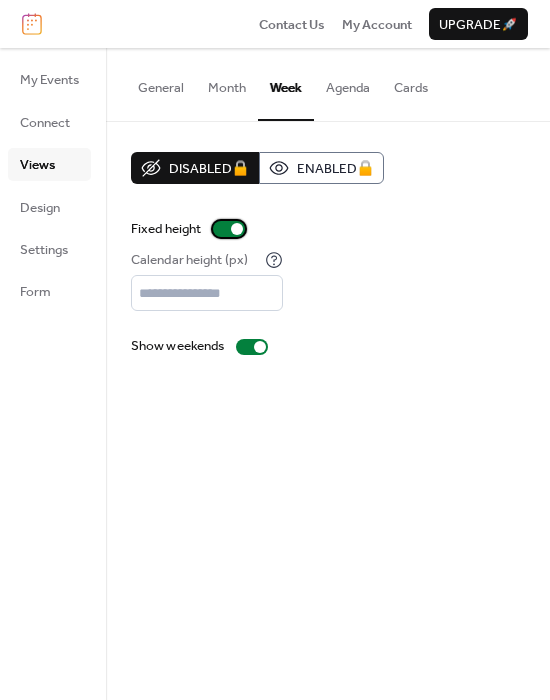 click at bounding box center (229, 229) 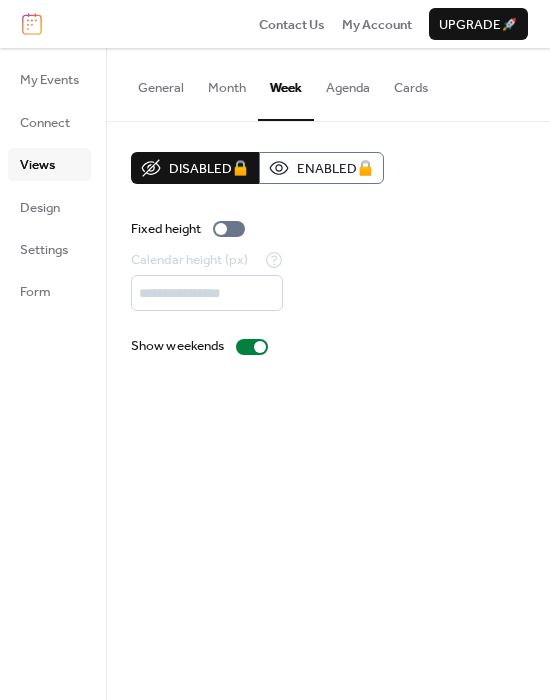 click on "Month" at bounding box center (227, 83) 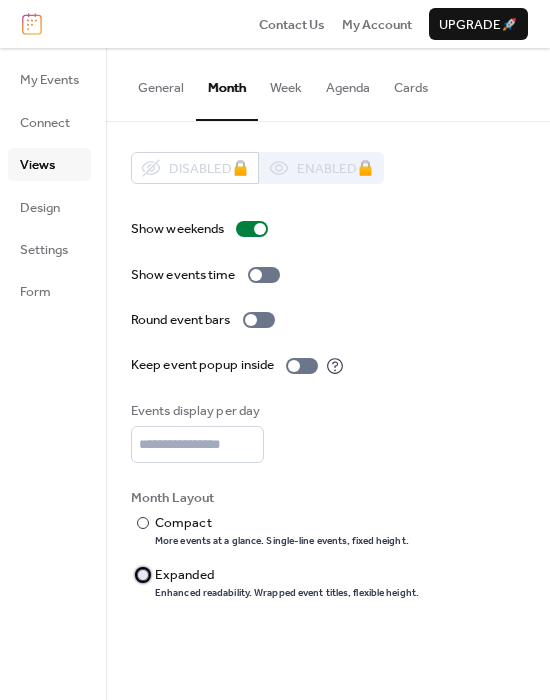 click on "Expanded" at bounding box center [285, 575] 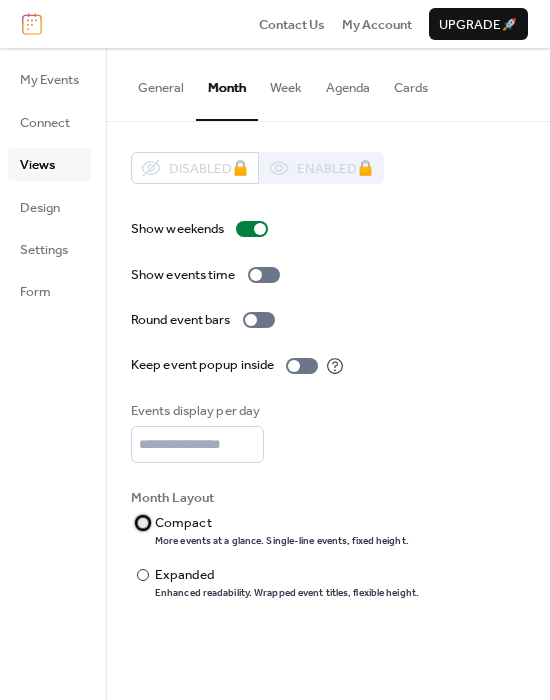 click on "Compact" at bounding box center (280, 523) 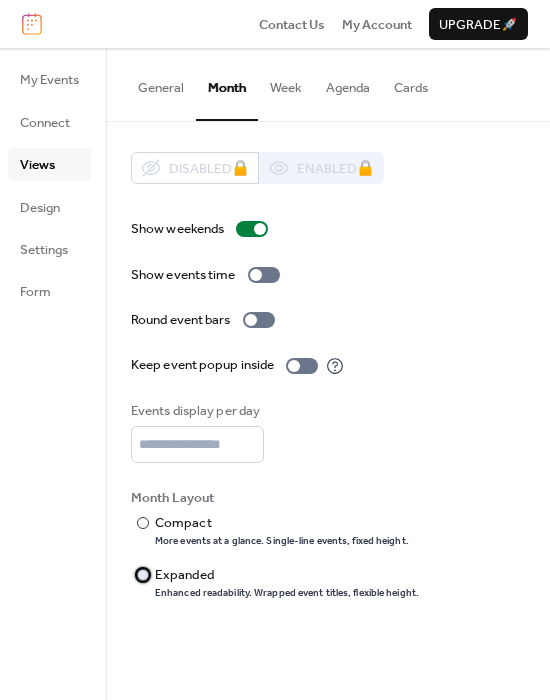click on "Expanded" at bounding box center [285, 575] 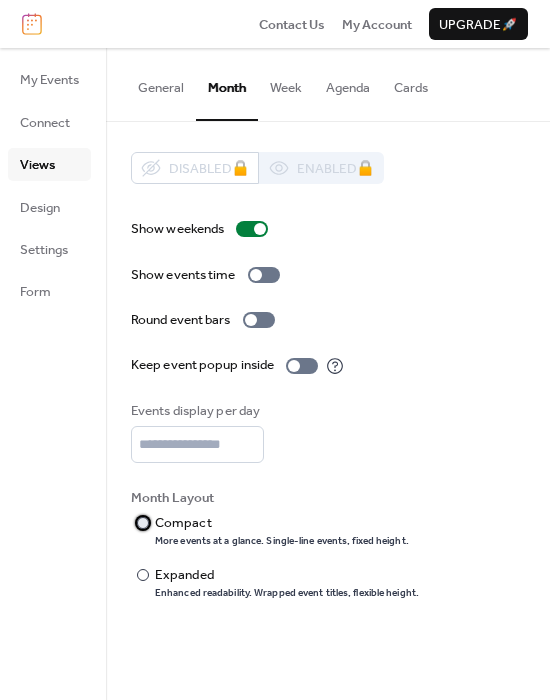 click on "Compact" at bounding box center (280, 523) 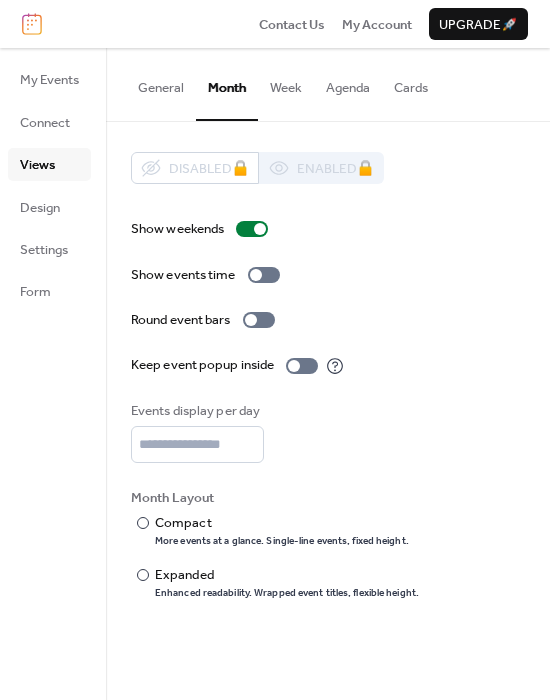 click on "General" at bounding box center [161, 83] 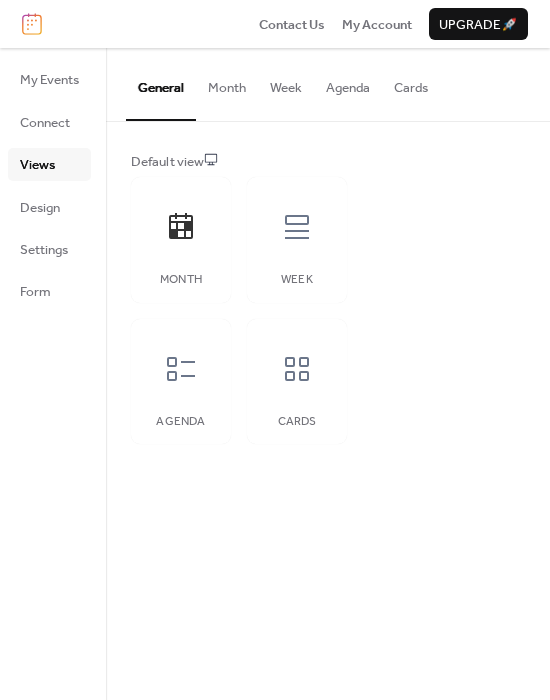 click on "Month" at bounding box center [227, 83] 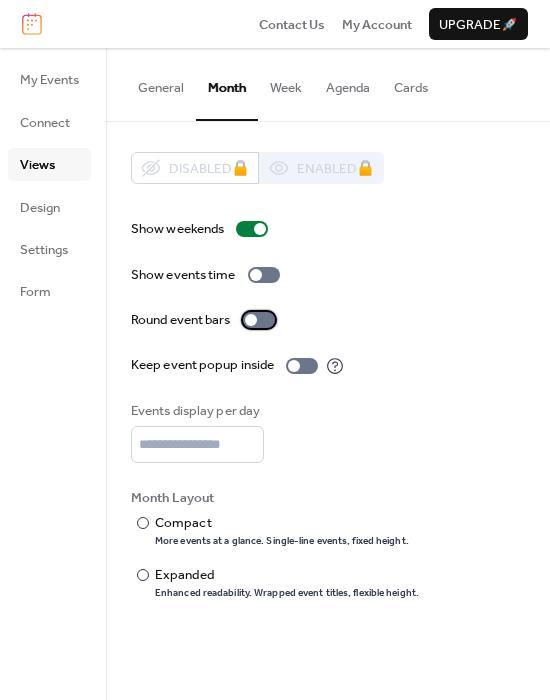 click at bounding box center (251, 320) 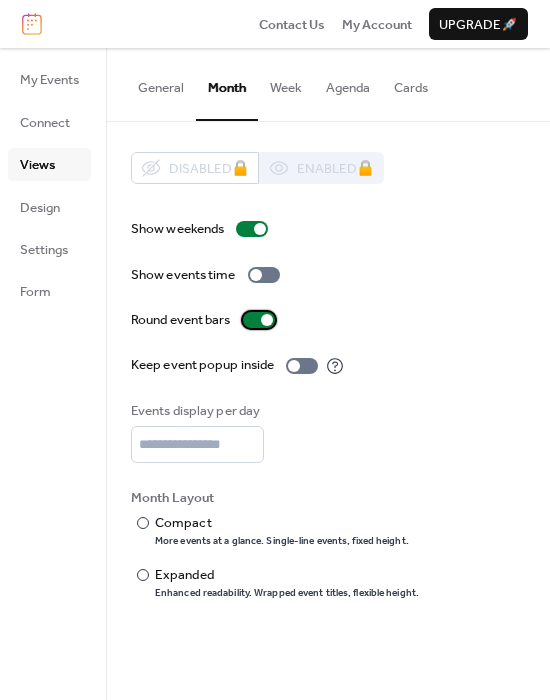 click at bounding box center [259, 320] 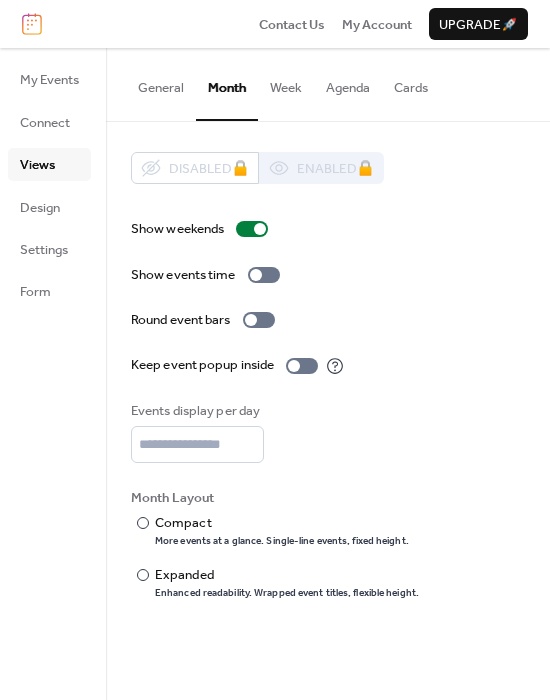 click on "Week" at bounding box center (286, 83) 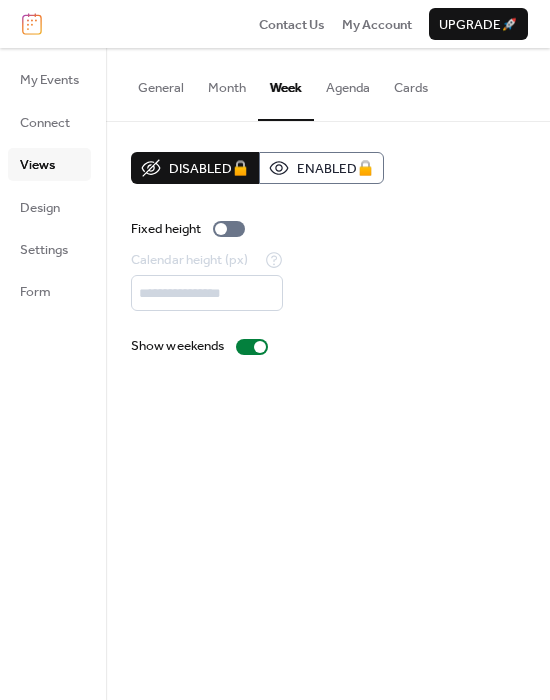 click on "Agenda" at bounding box center (348, 83) 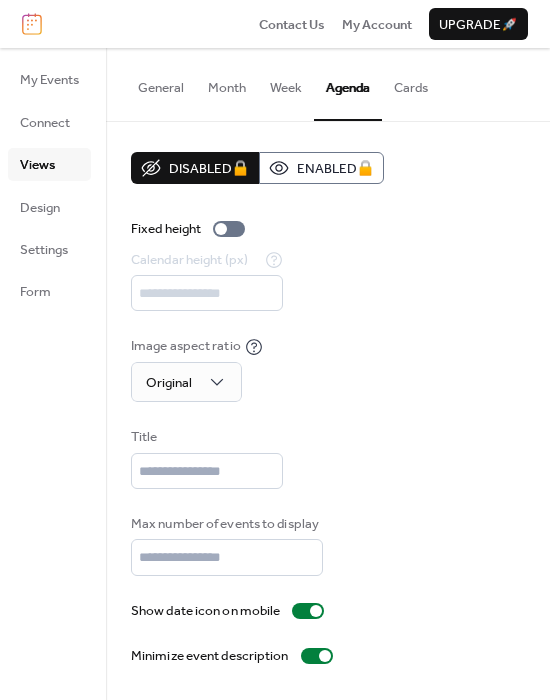 click on "Cards" at bounding box center [411, 83] 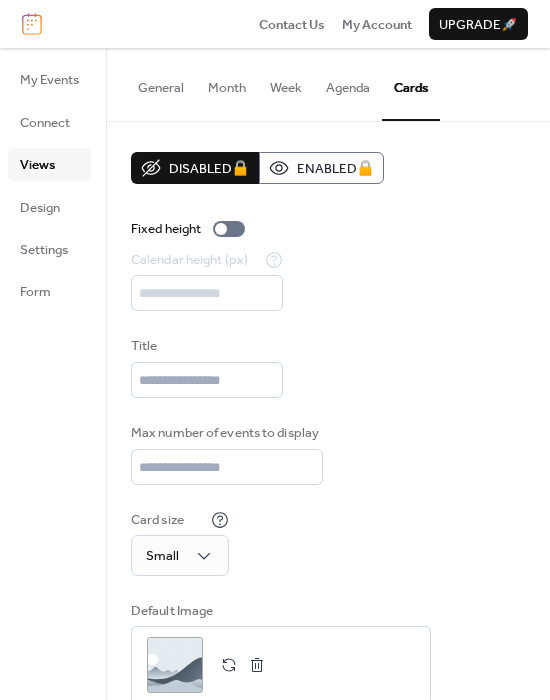 scroll, scrollTop: 34, scrollLeft: 0, axis: vertical 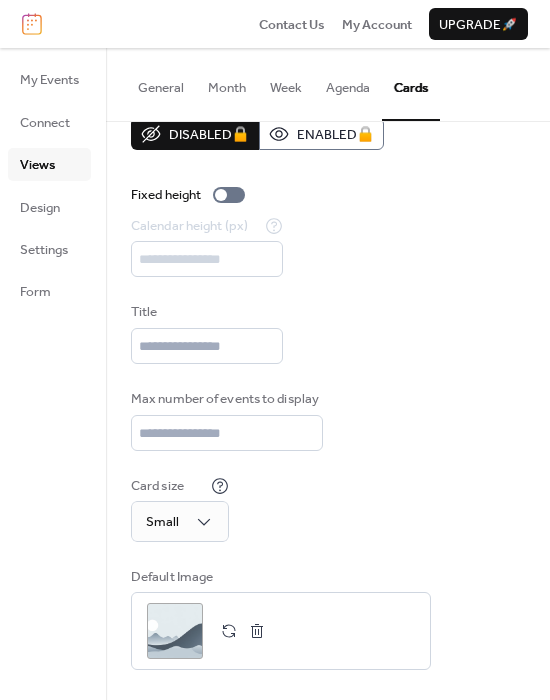 click on "Month" at bounding box center [227, 83] 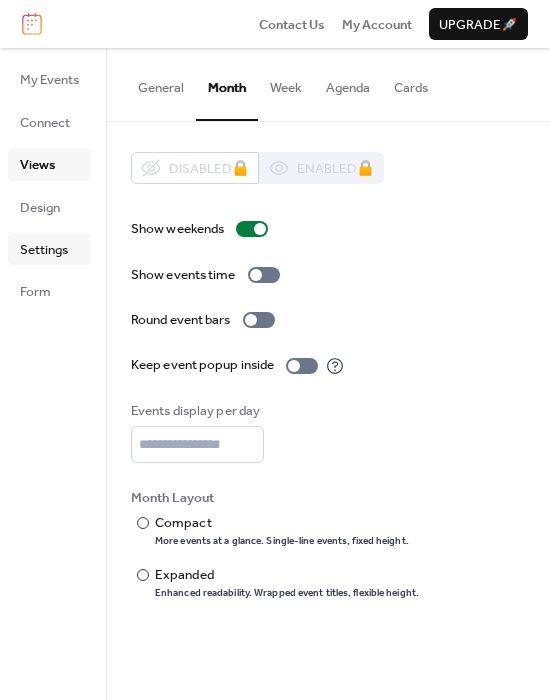 click on "Settings" at bounding box center (44, 250) 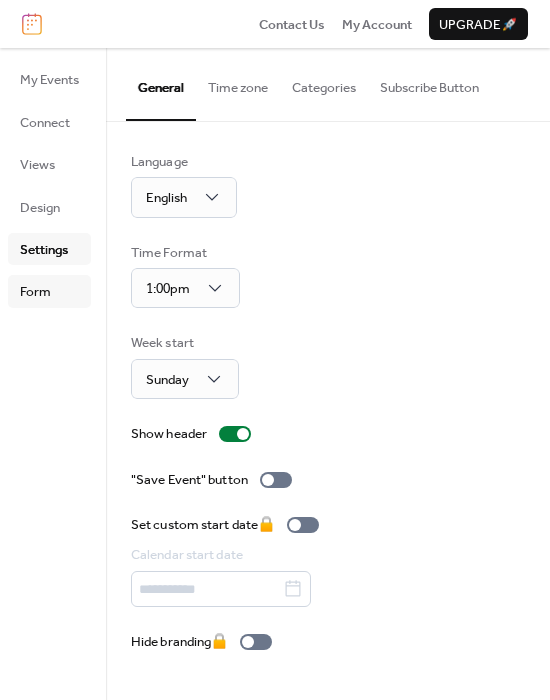 click on "Form" at bounding box center (35, 292) 